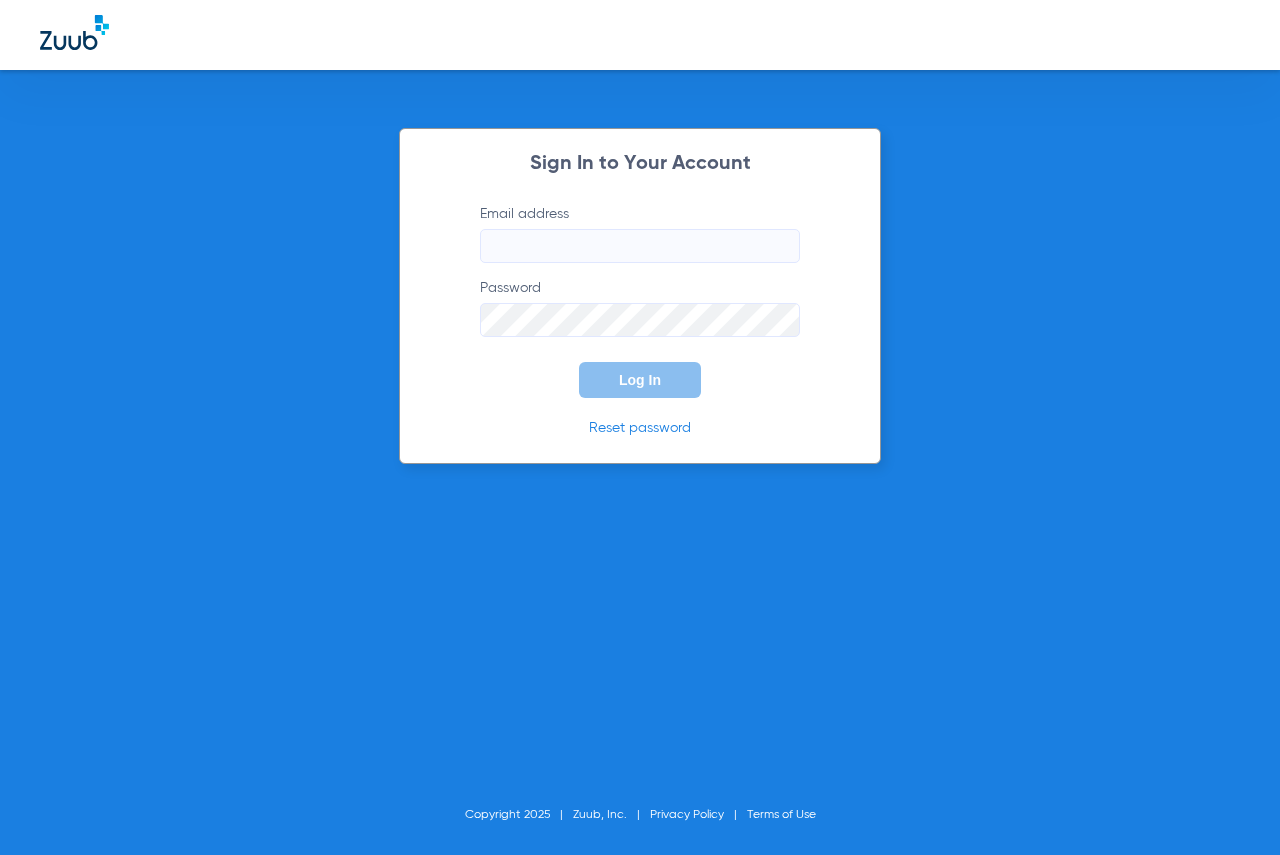 scroll, scrollTop: 0, scrollLeft: 0, axis: both 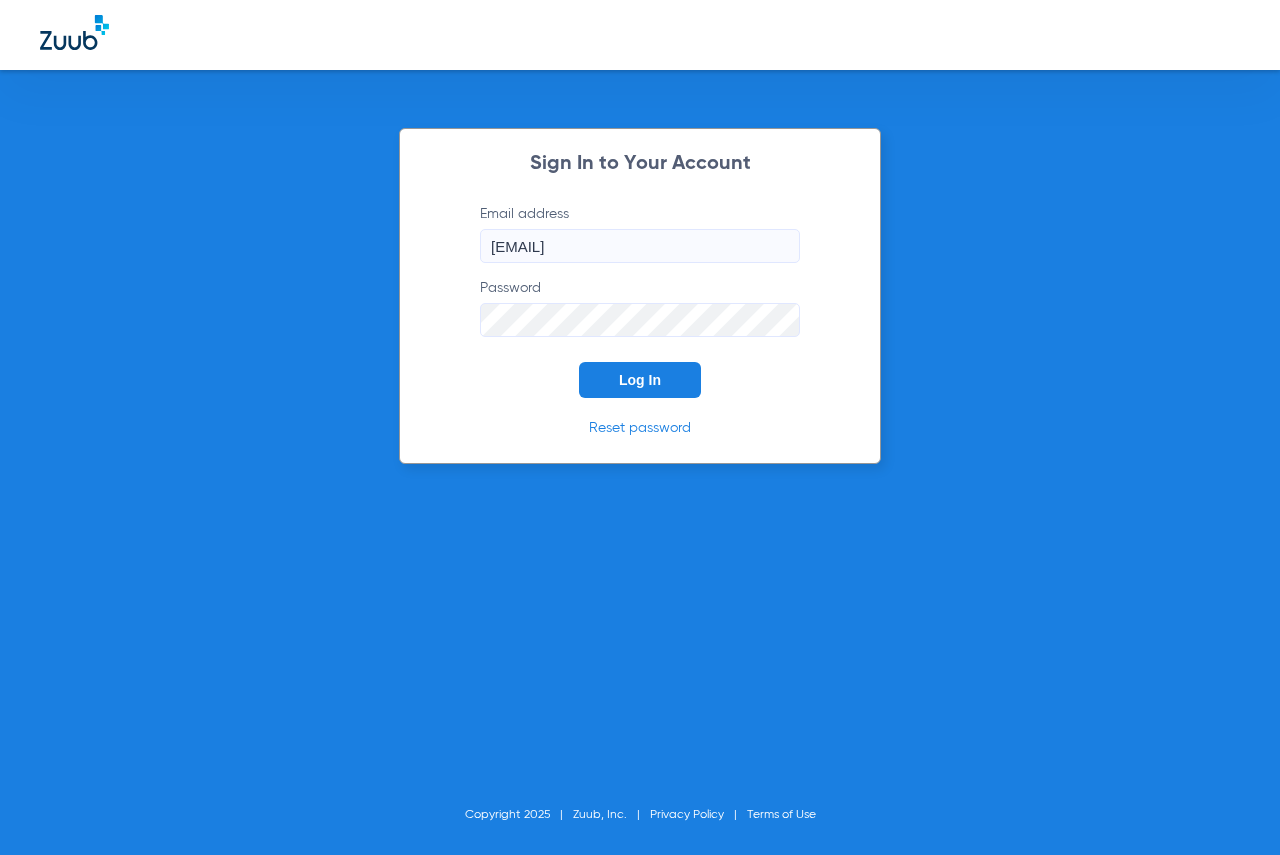 click on "Sign In to Your Account  Email address  [EMAIL]  Password  Log In Reset password" 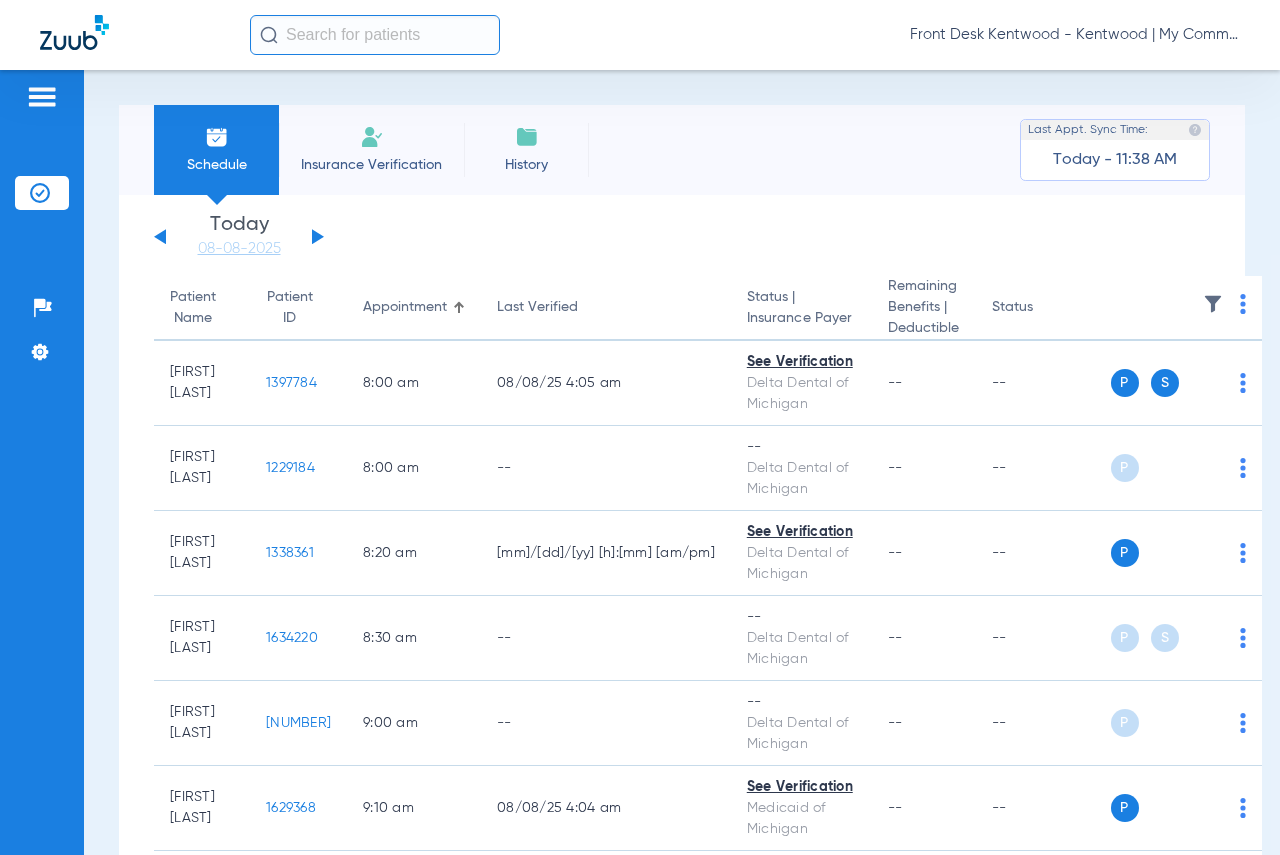 click 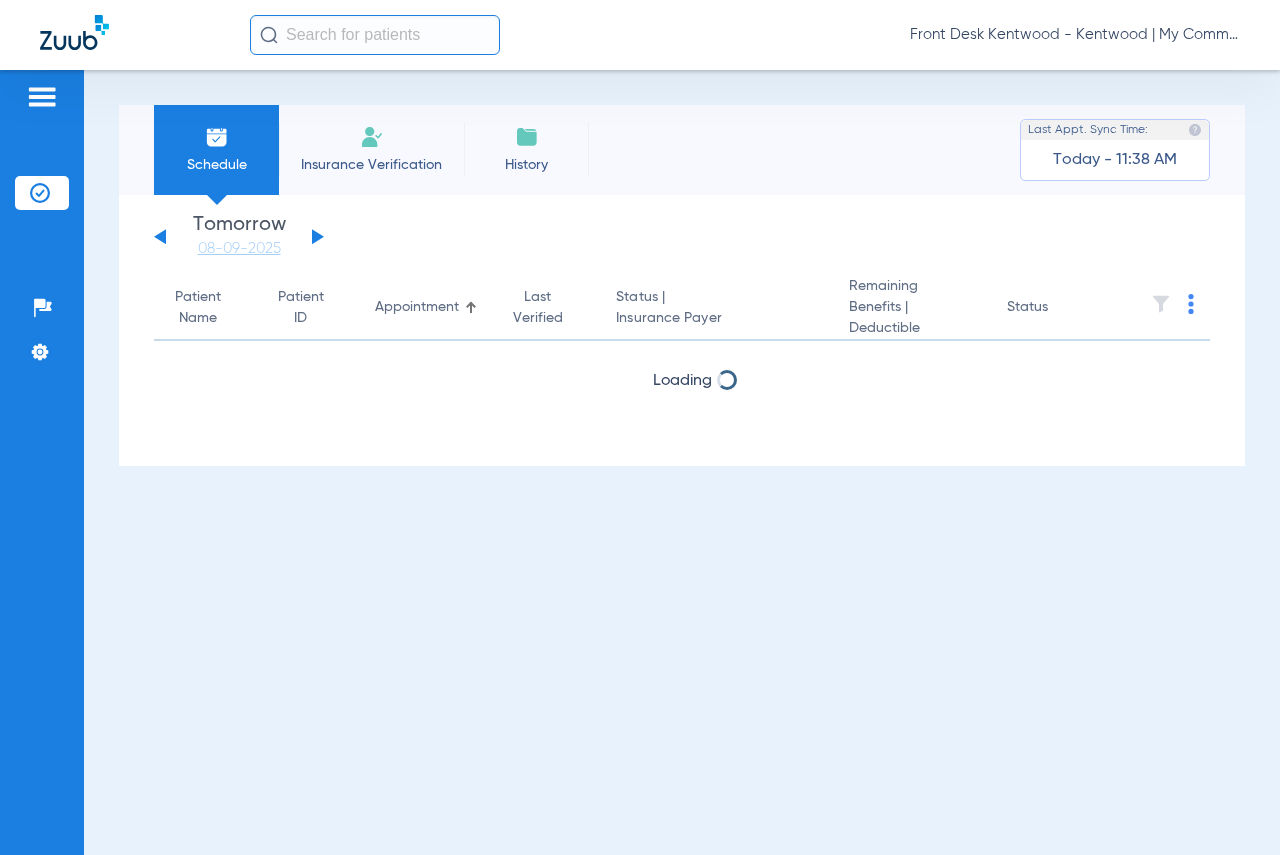 click 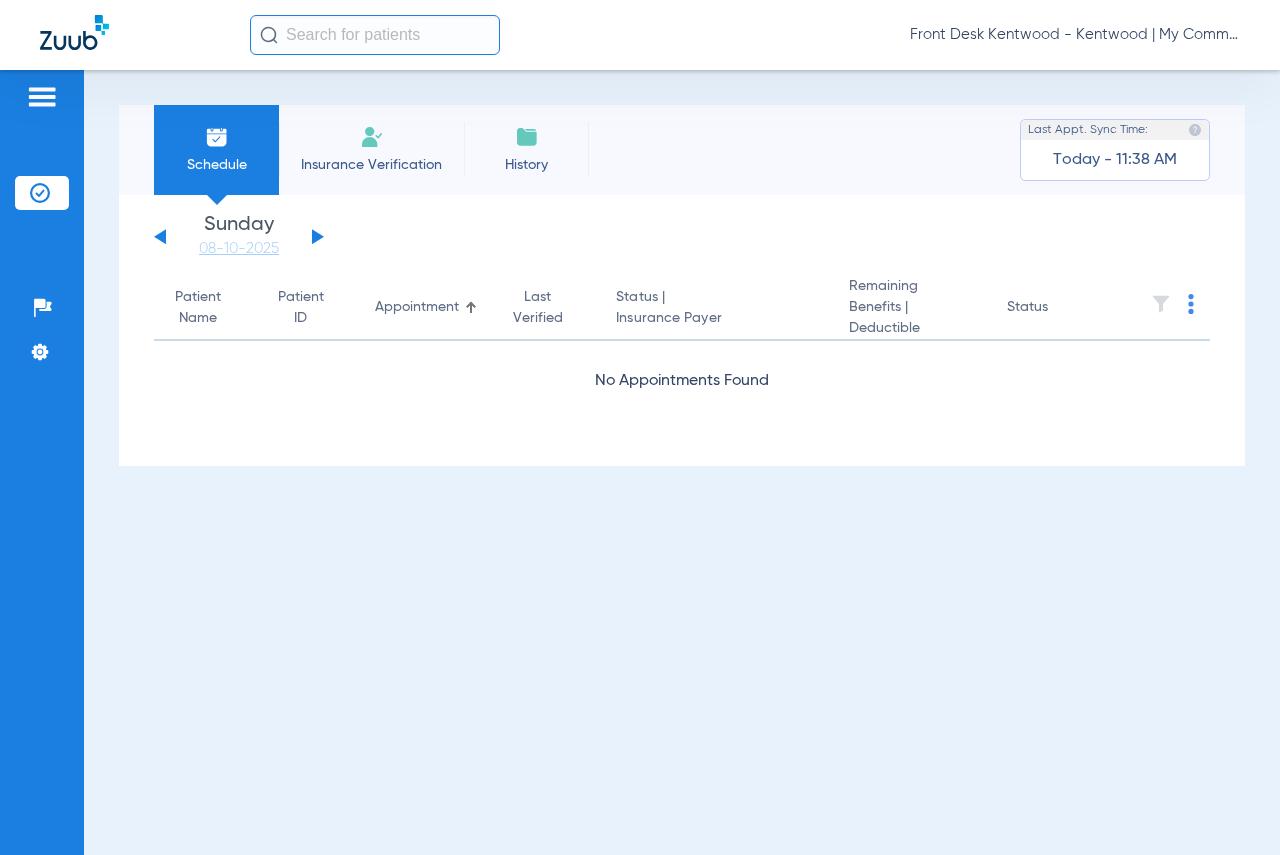 click 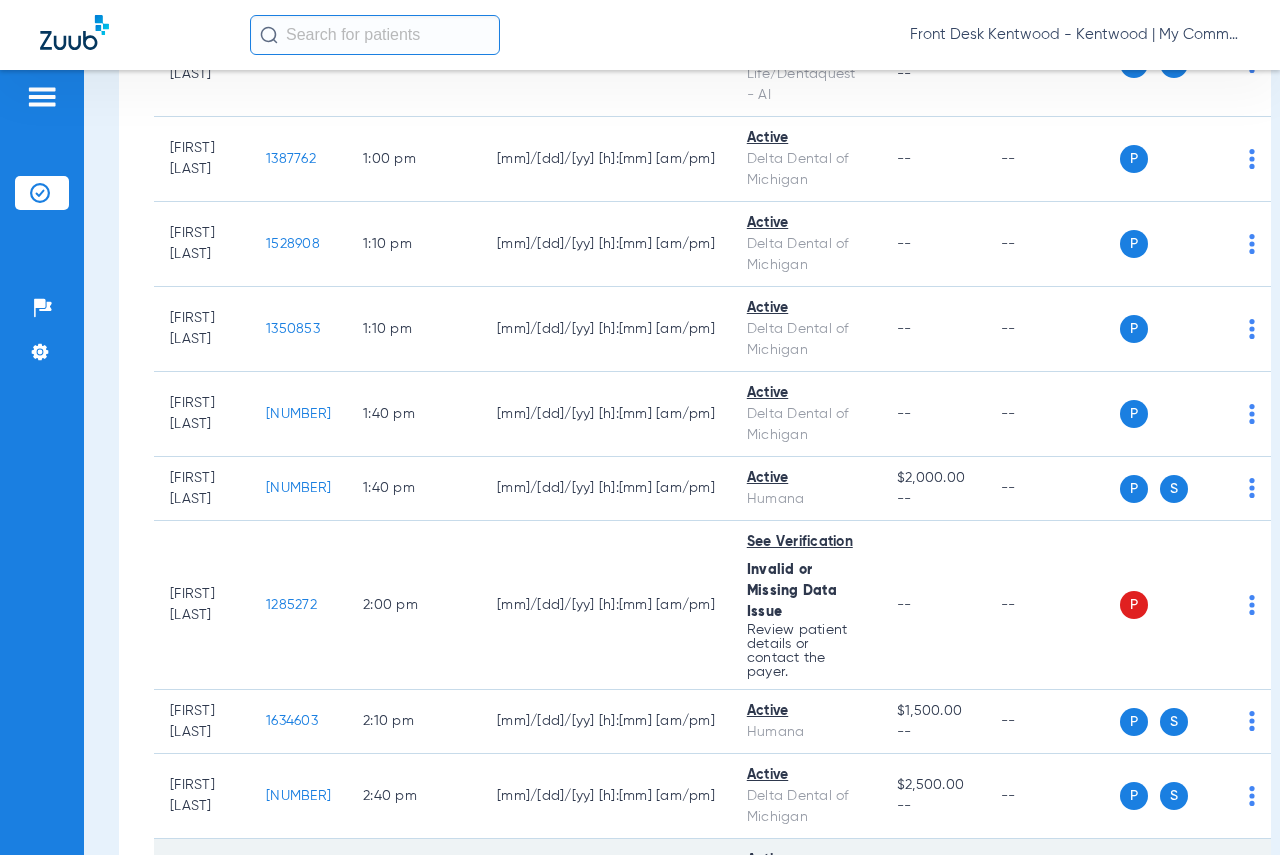 scroll, scrollTop: 2718, scrollLeft: 0, axis: vertical 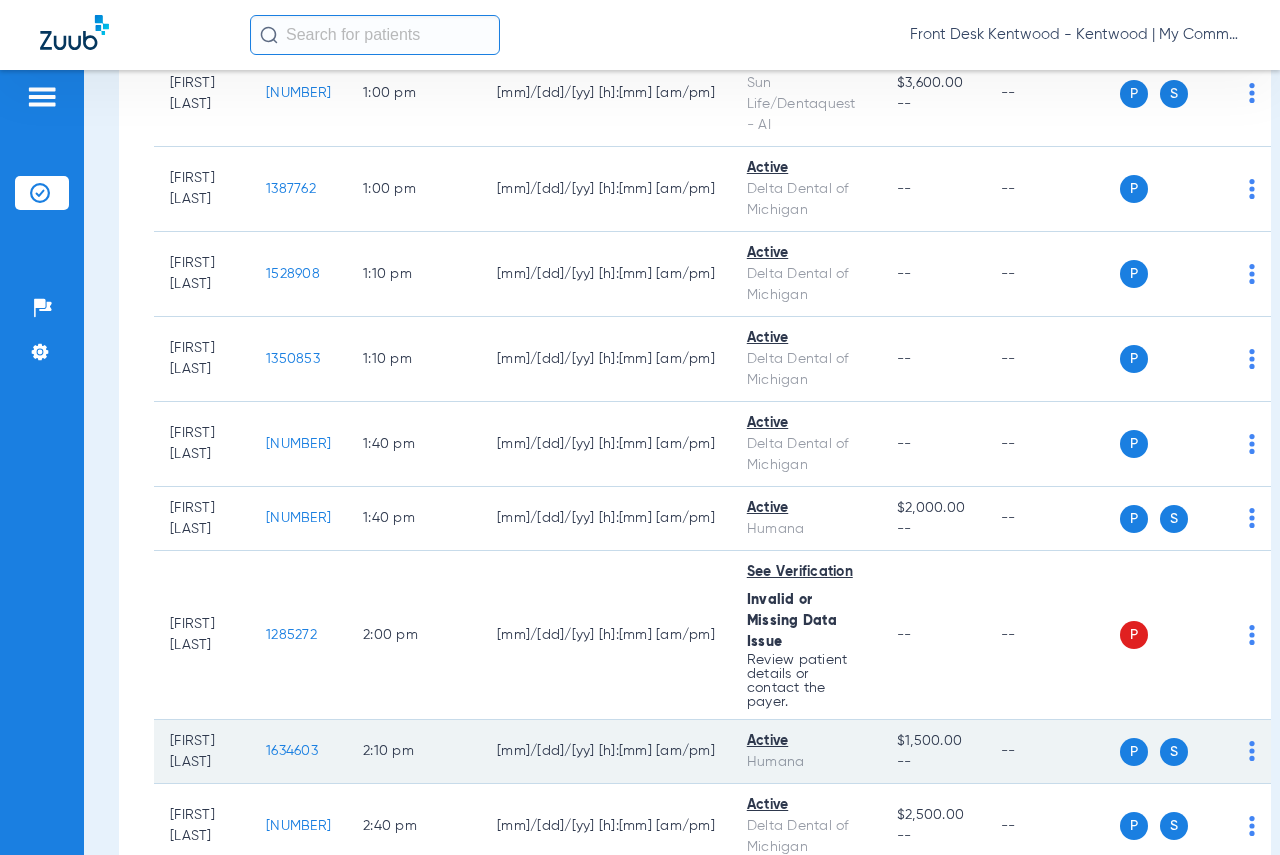 click on "1634603" 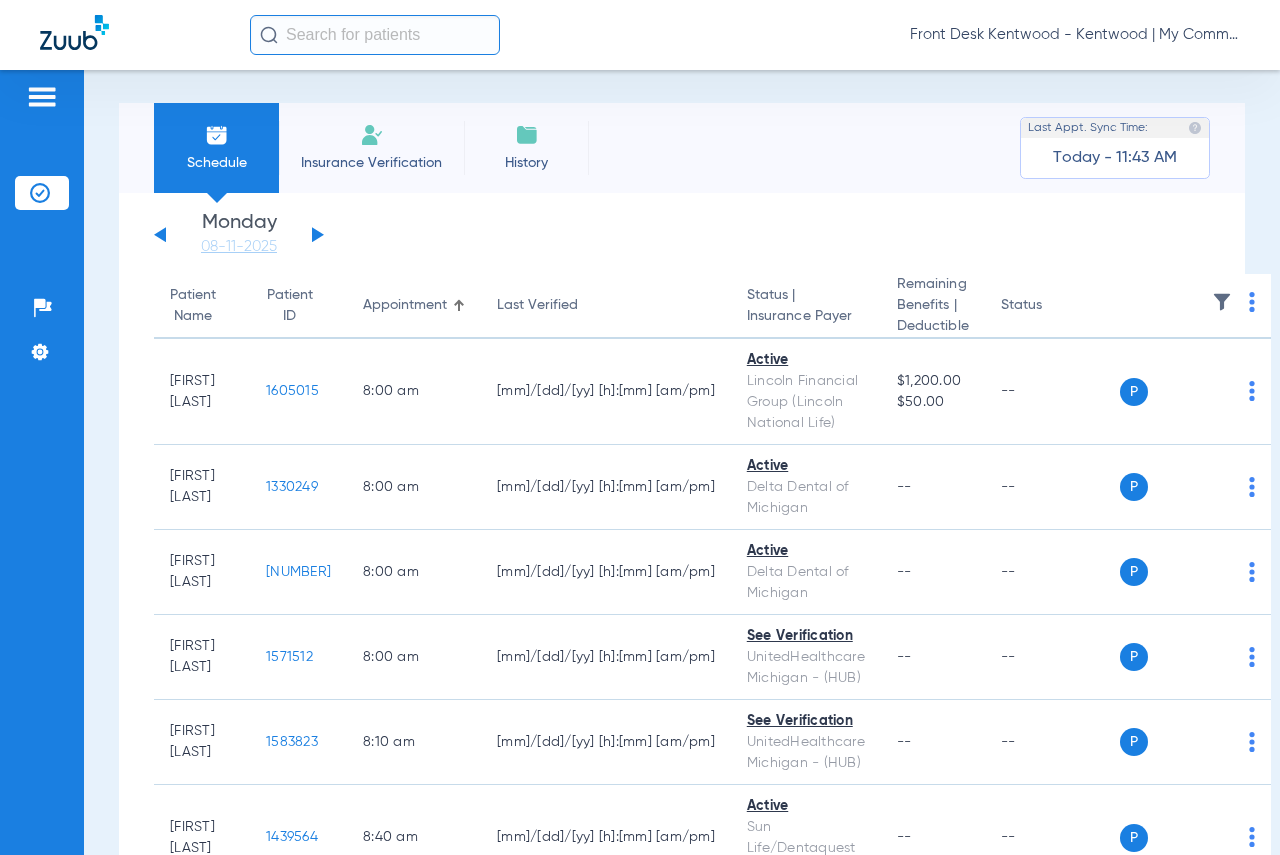 scroll, scrollTop: 0, scrollLeft: 0, axis: both 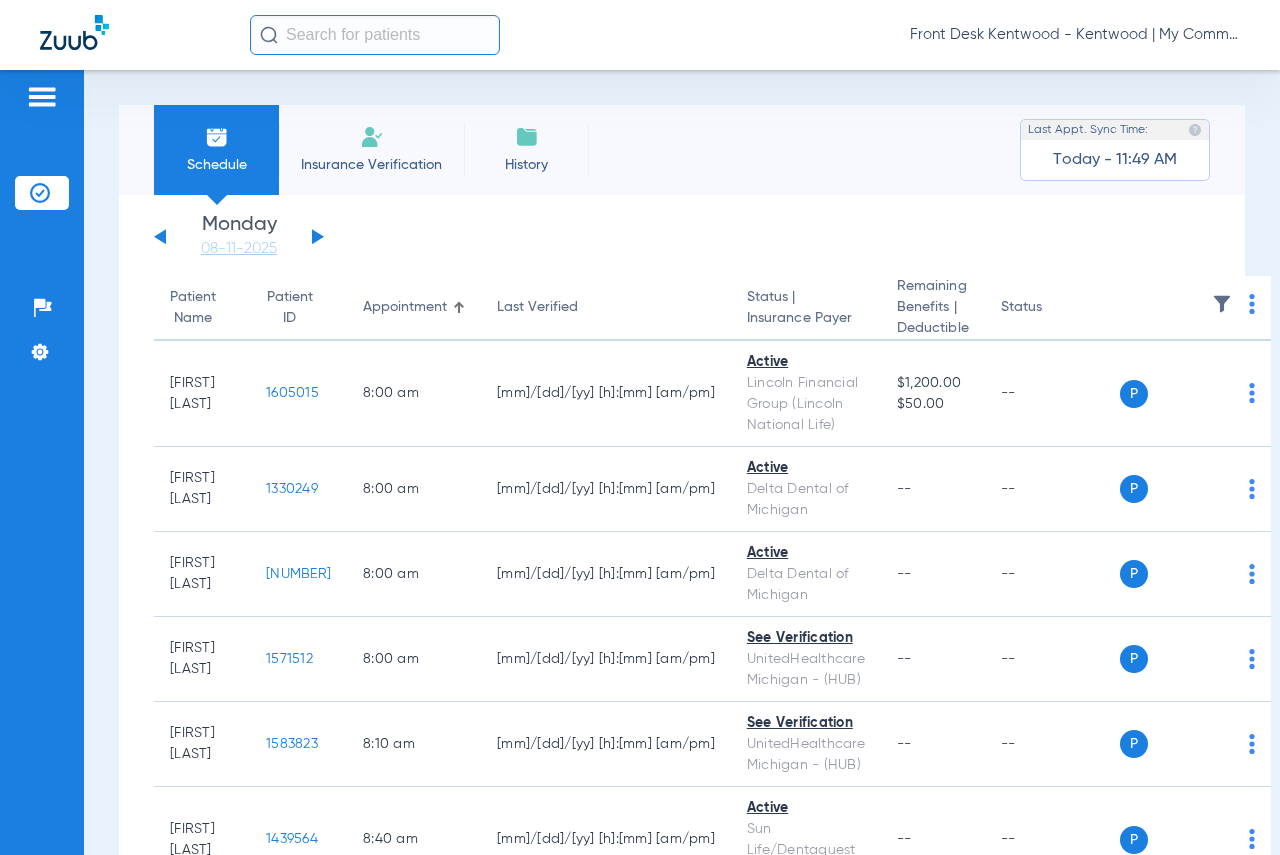 click on "Wednesday   06-04-2025   Thursday   06-05-2025   Friday   06-06-2025   Saturday   06-07-2025   Sunday   06-08-2025   Monday   06-09-2025   Tuesday   06-10-2025   Wednesday   06-11-2025   Thursday   06-12-2025   Friday   06-13-2025   Saturday   06-14-2025   Sunday   06-15-2025   Monday   06-16-2025   Tuesday   06-17-2025   Wednesday   06-18-2025   Thursday   06-19-2025   Friday   06-20-2025   Saturday   06-21-2025   Sunday   06-22-2025   Monday   06-23-2025   Tuesday   06-24-2025   Wednesday   06-25-2025   Thursday   06-26-2025   Friday   06-27-2025   Saturday   06-28-2025   Sunday   06-29-2025   Monday   06-30-2025   Tuesday   07-01-2025   Wednesday   07-02-2025   Thursday   07-03-2025   Friday   07-04-2025   Saturday   07-05-2025   Sunday   07-06-2025   Monday   07-07-2025   Tuesday   07-08-2025   Wednesday   07-09-2025   Thursday   07-10-2025   Friday   07-11-2025   Saturday   07-12-2025   Sunday   07-13-2025   Monday   07-14-2025   Tuesday   07-15-2025   Wednesday   07-16-2025   Thursday   07-17-2025  Su" 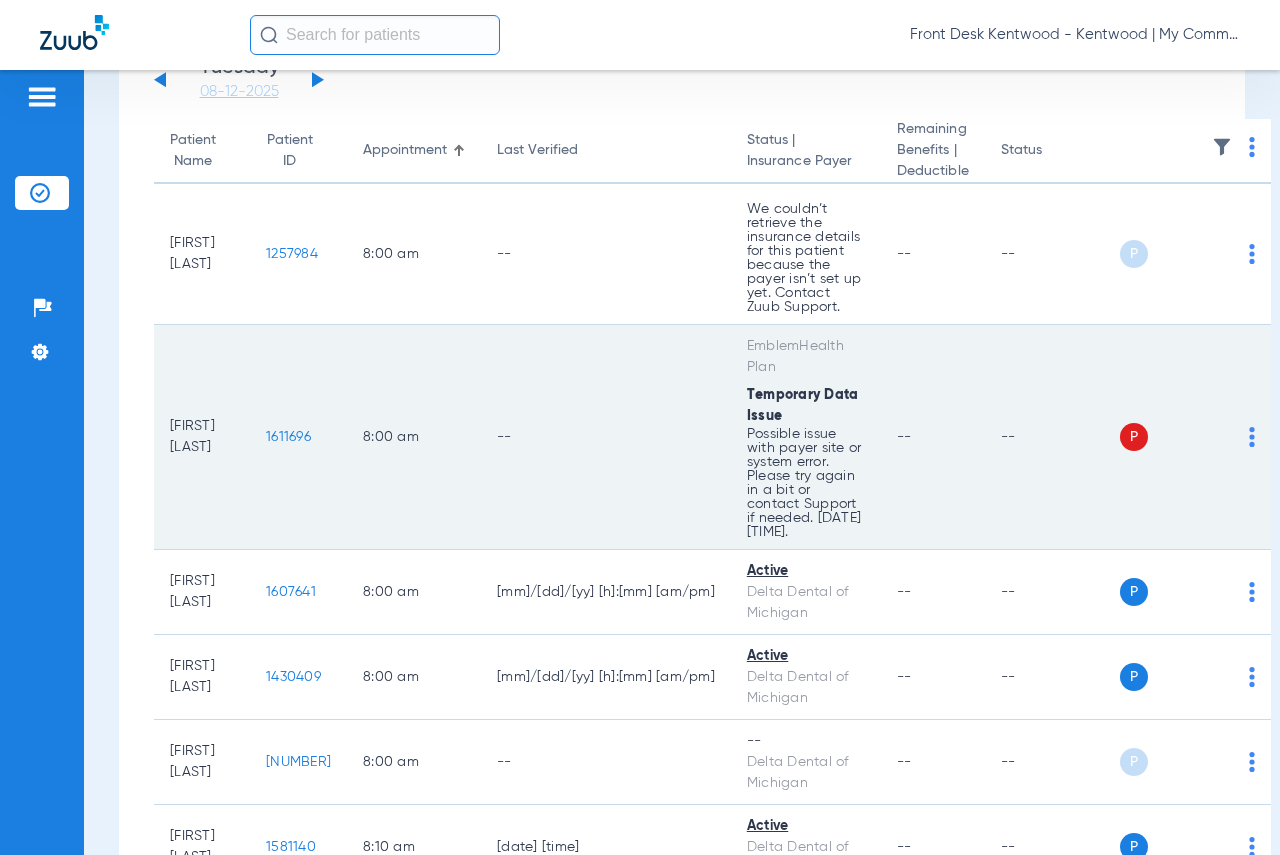 scroll, scrollTop: 200, scrollLeft: 0, axis: vertical 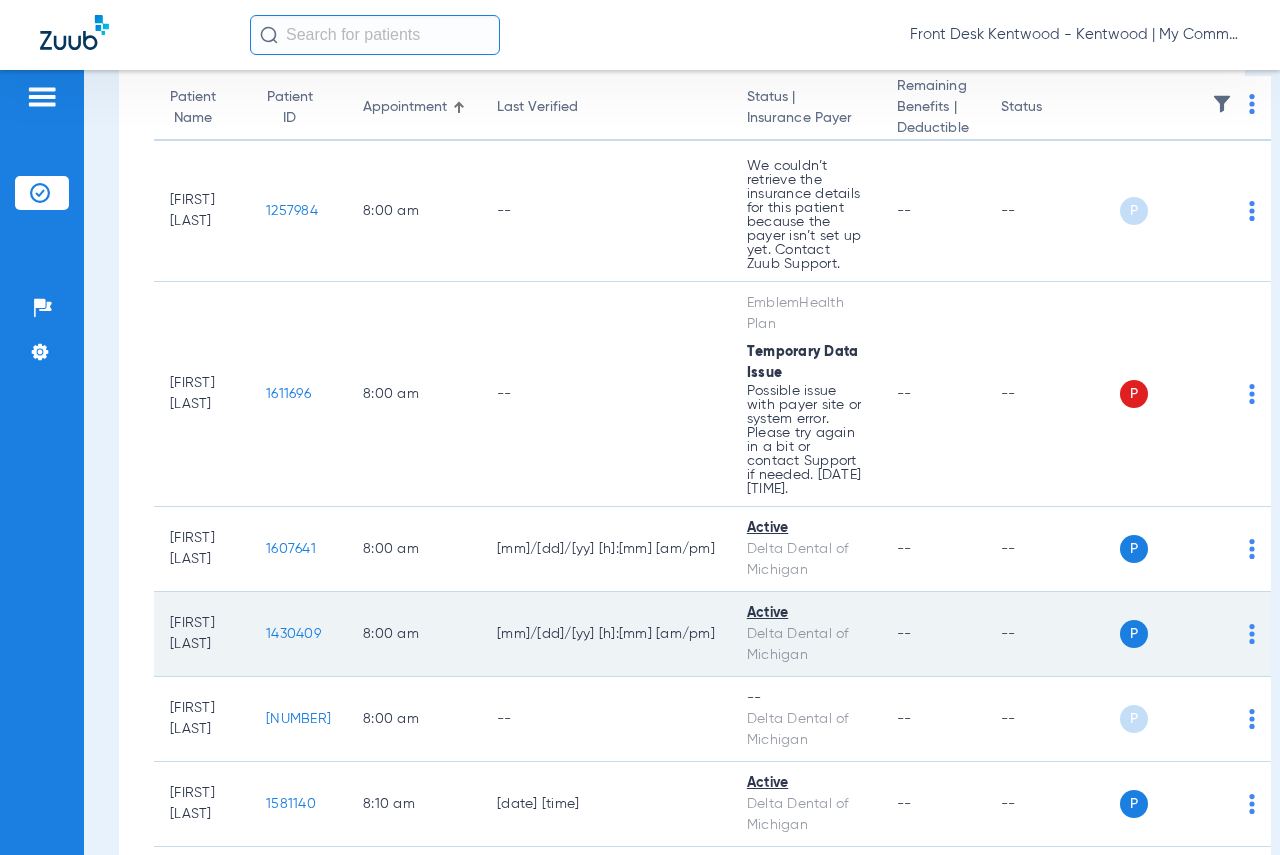 click on "1430409" 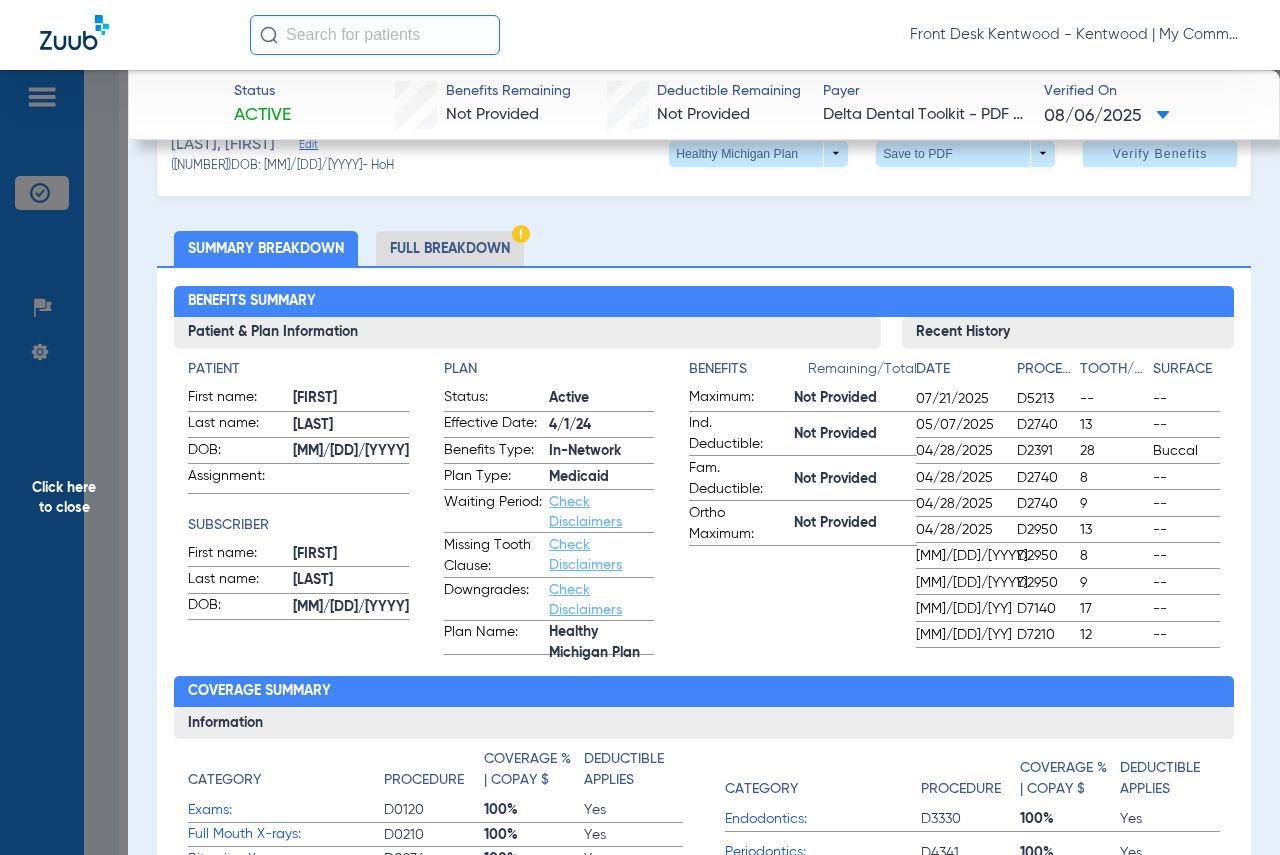 scroll, scrollTop: 0, scrollLeft: 0, axis: both 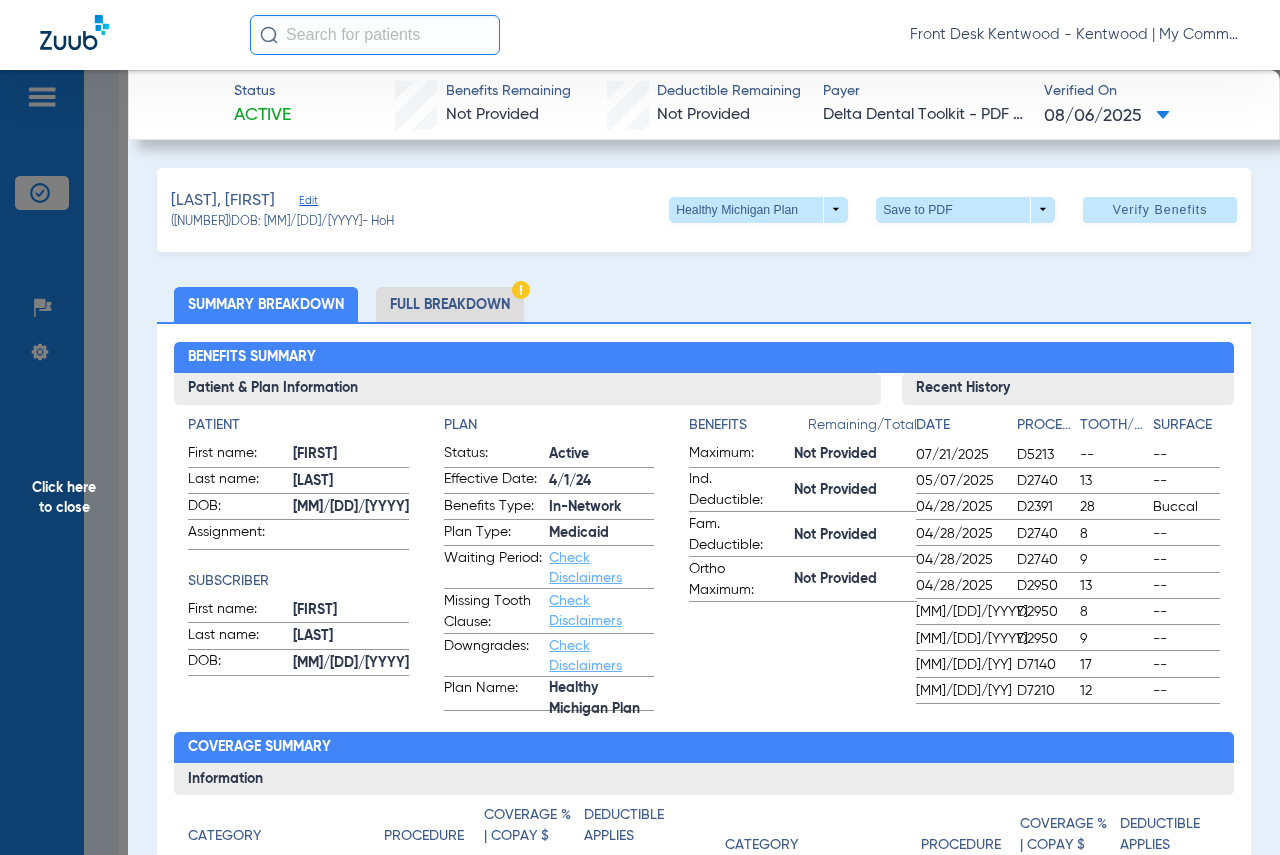 click on "Click here to close" 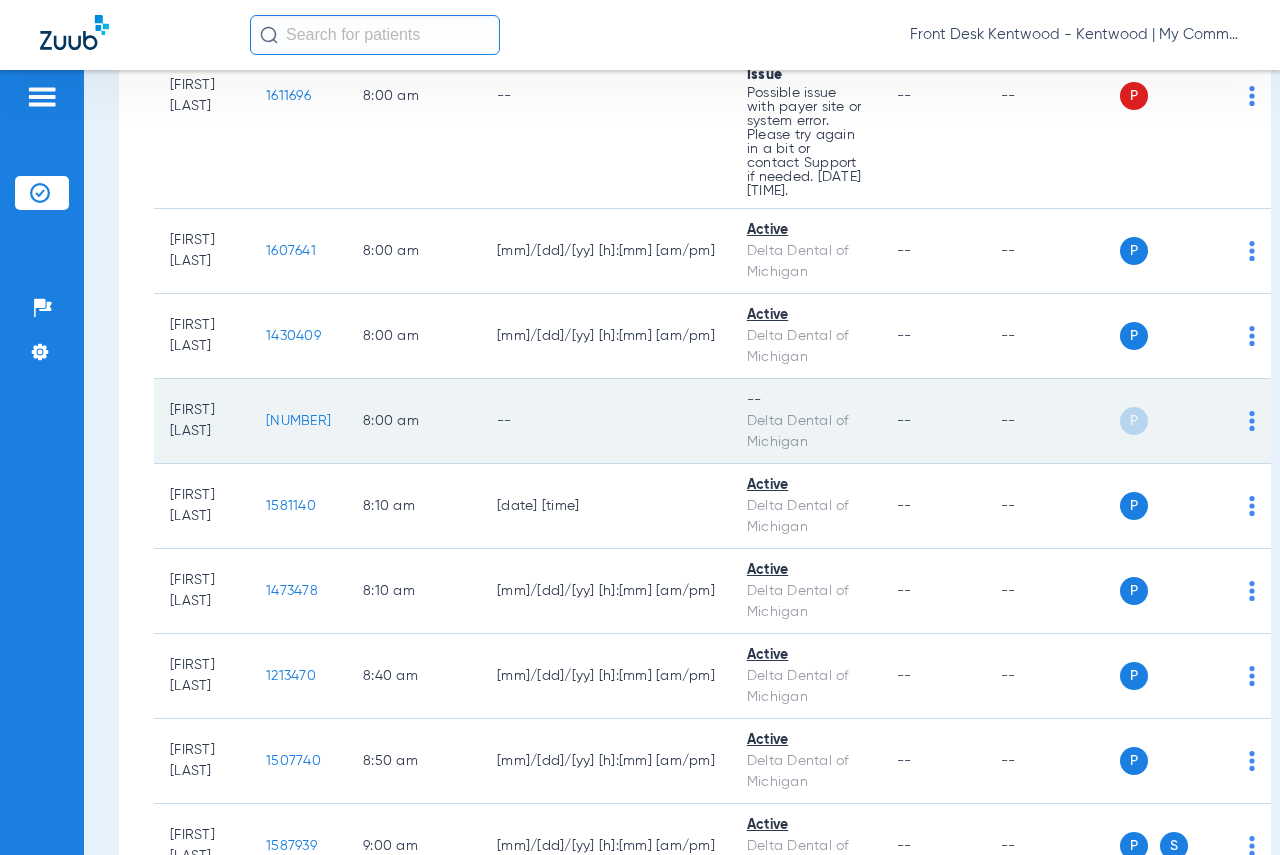 scroll, scrollTop: 500, scrollLeft: 0, axis: vertical 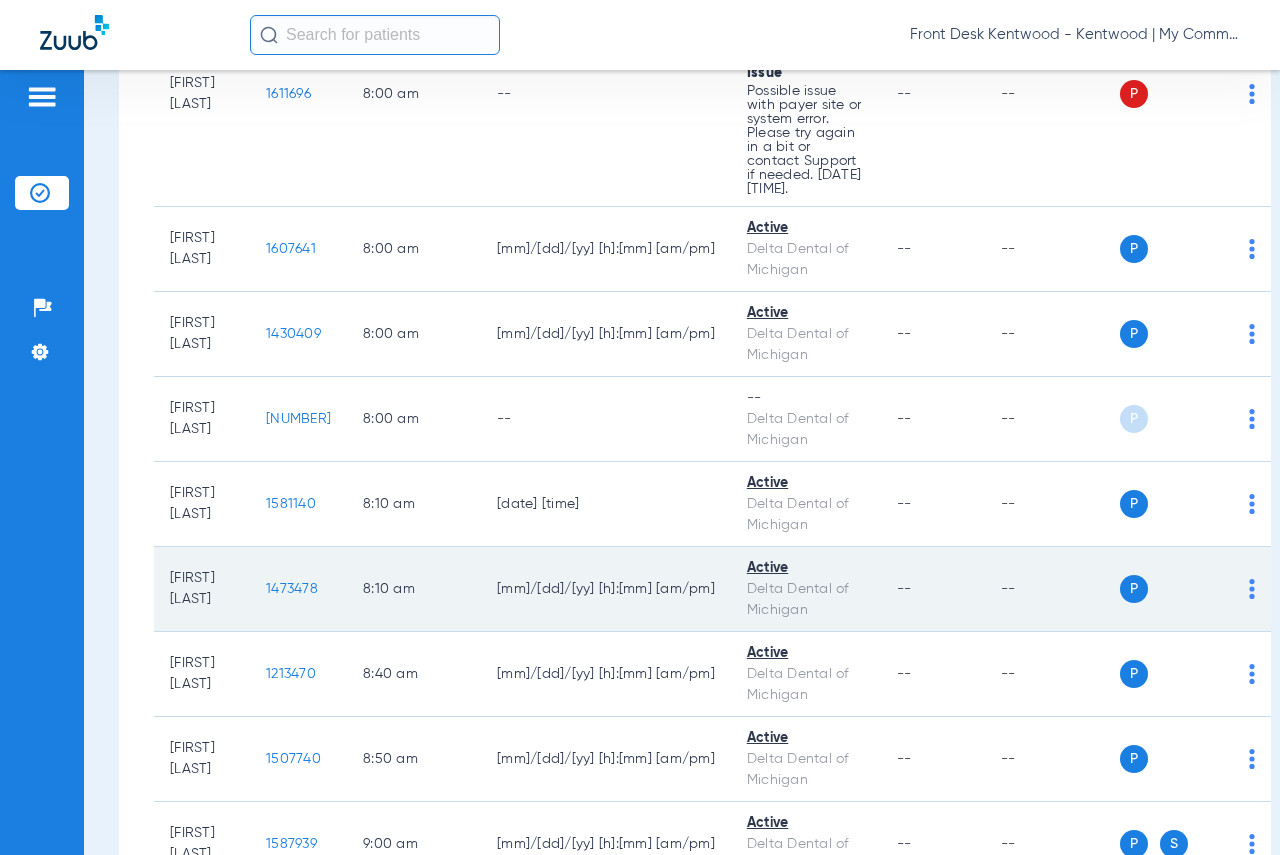 click on "1473478" 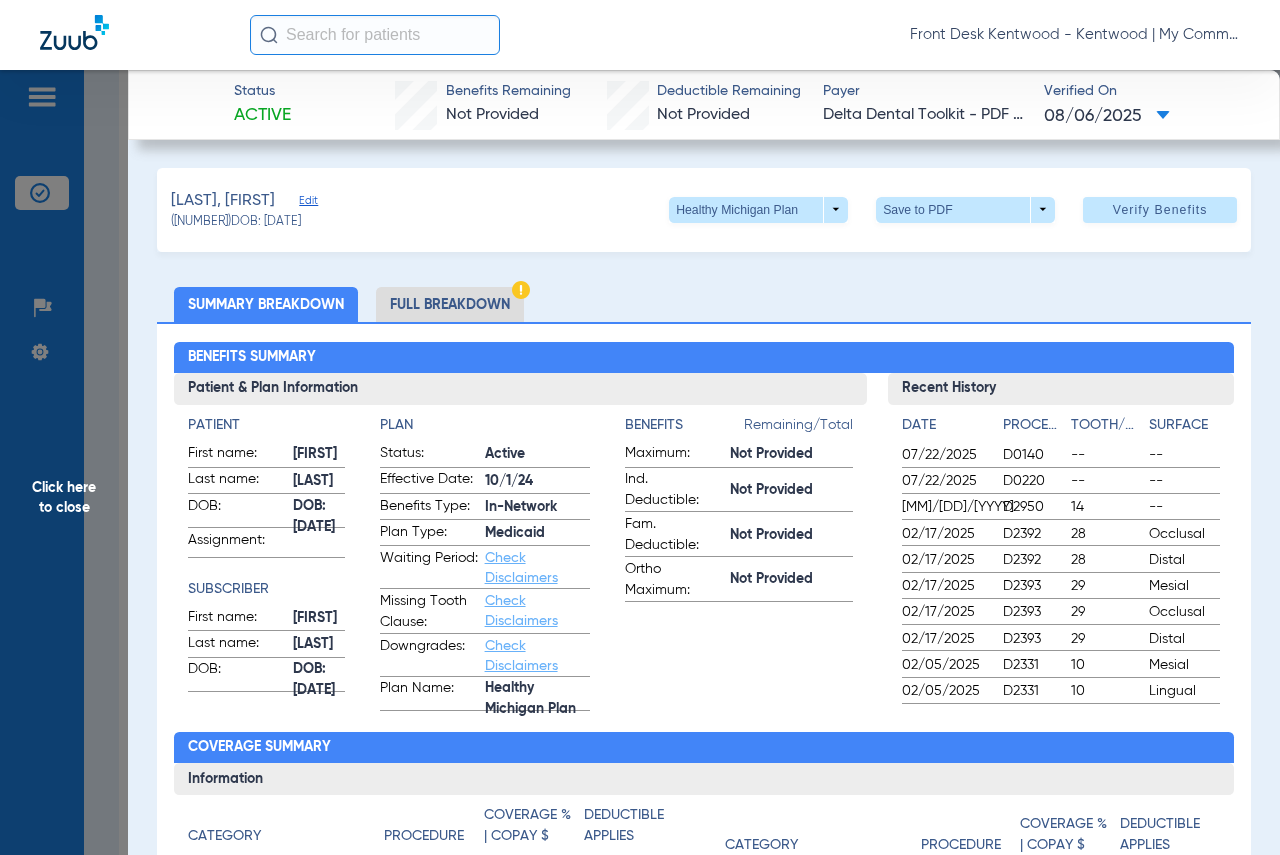 click on "Click here to close" 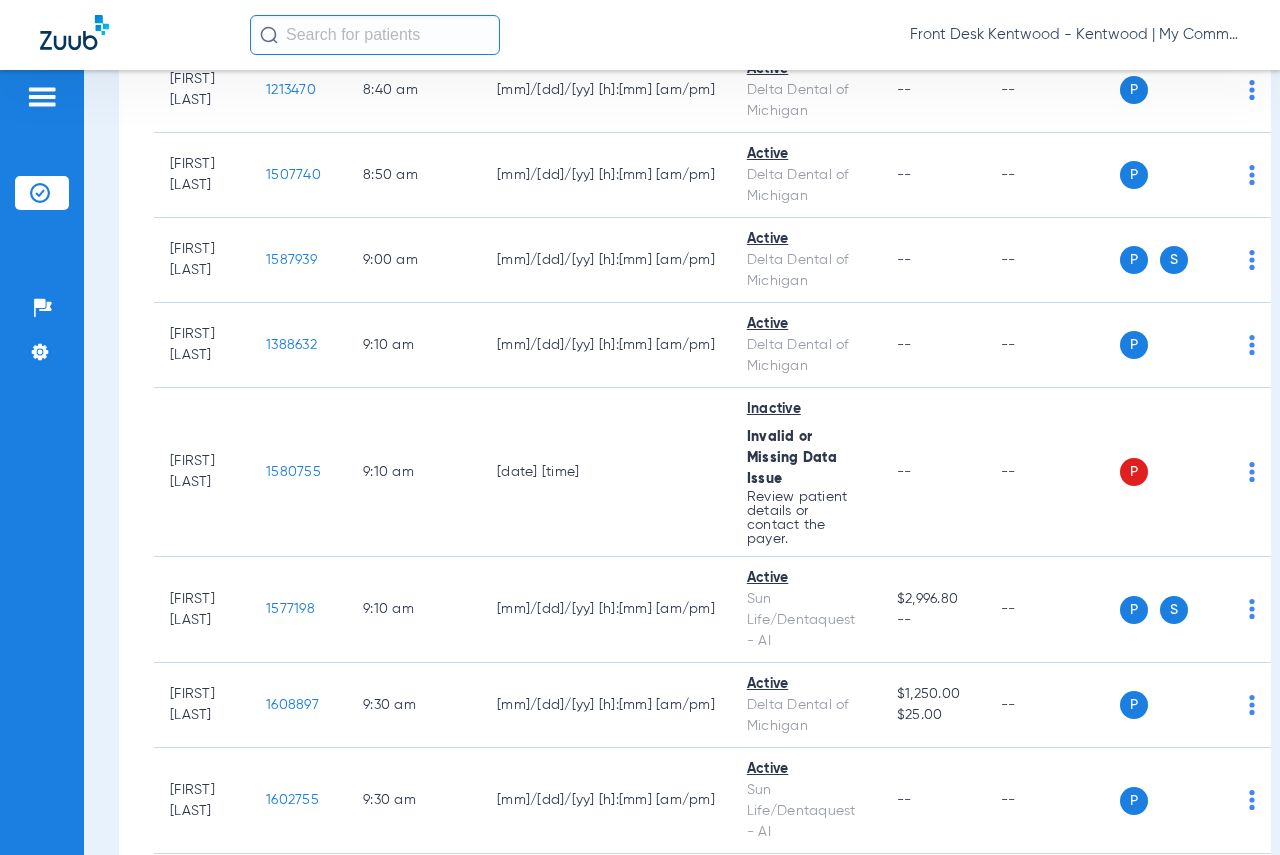 scroll, scrollTop: 1100, scrollLeft: 0, axis: vertical 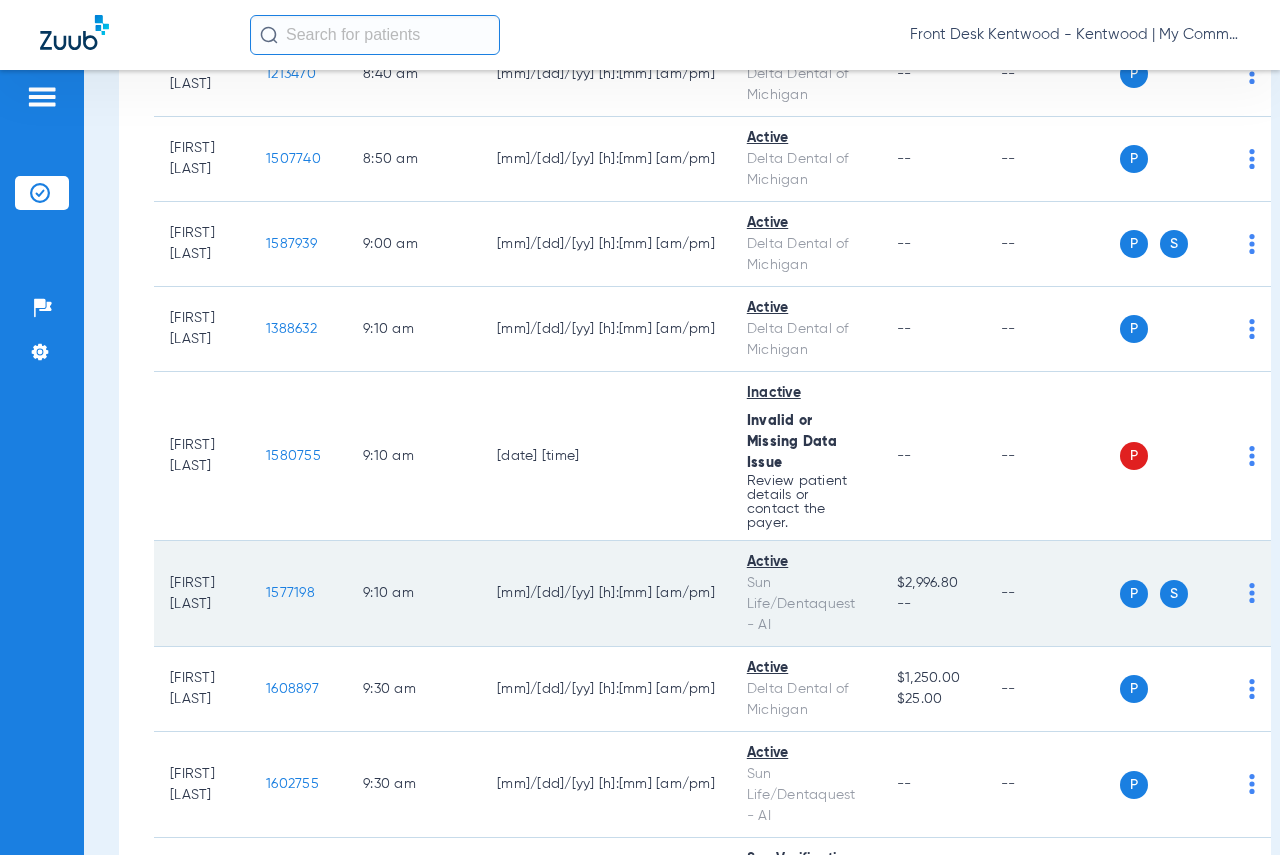 click on "1577198" 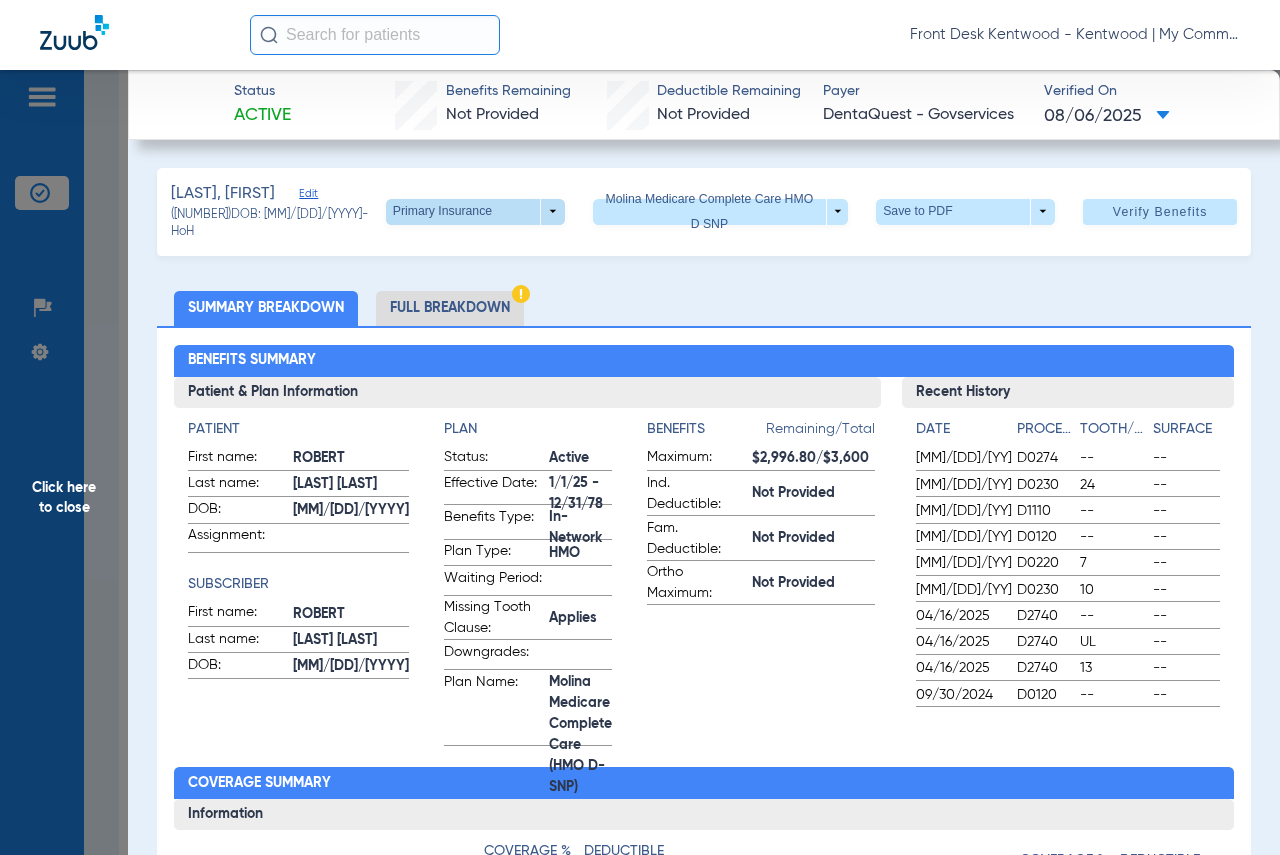 click 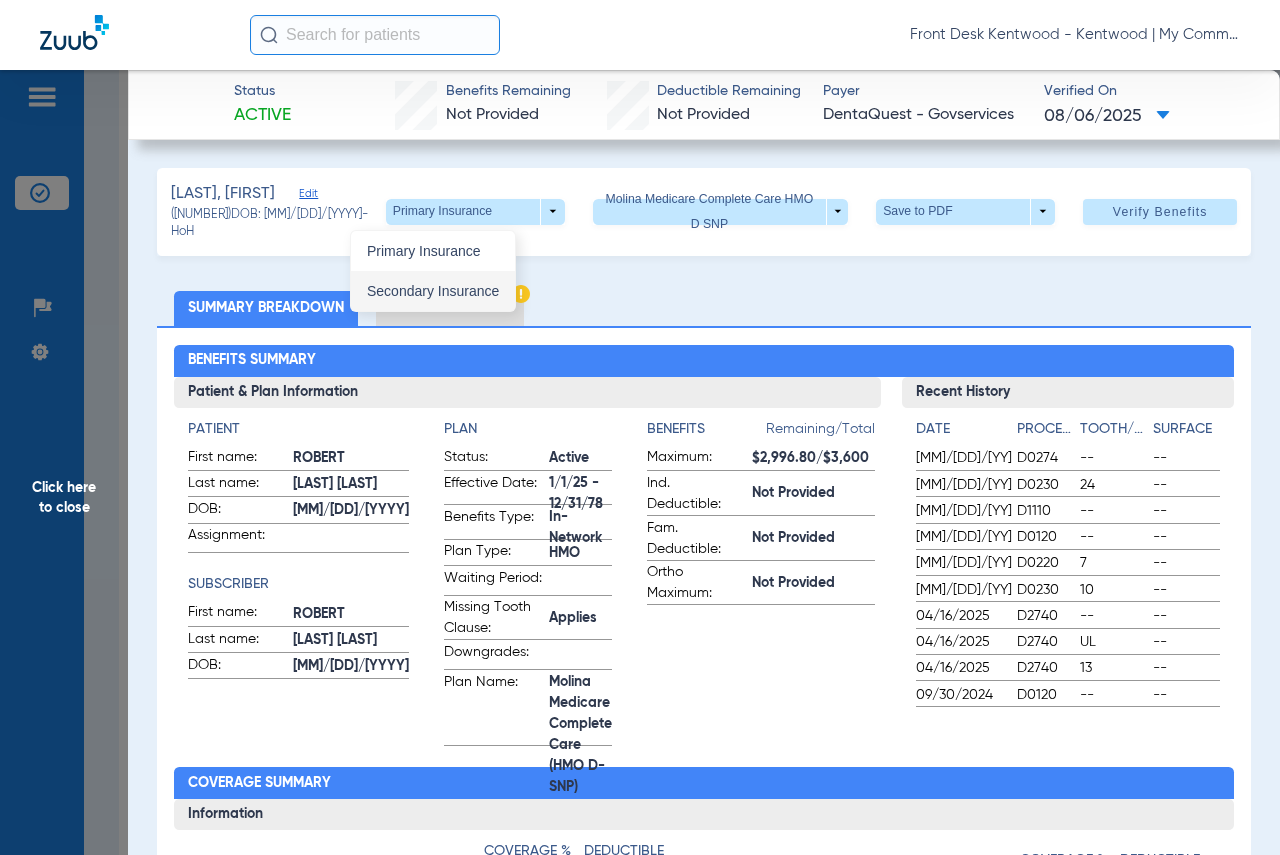 click on "Secondary Insurance" at bounding box center (433, 291) 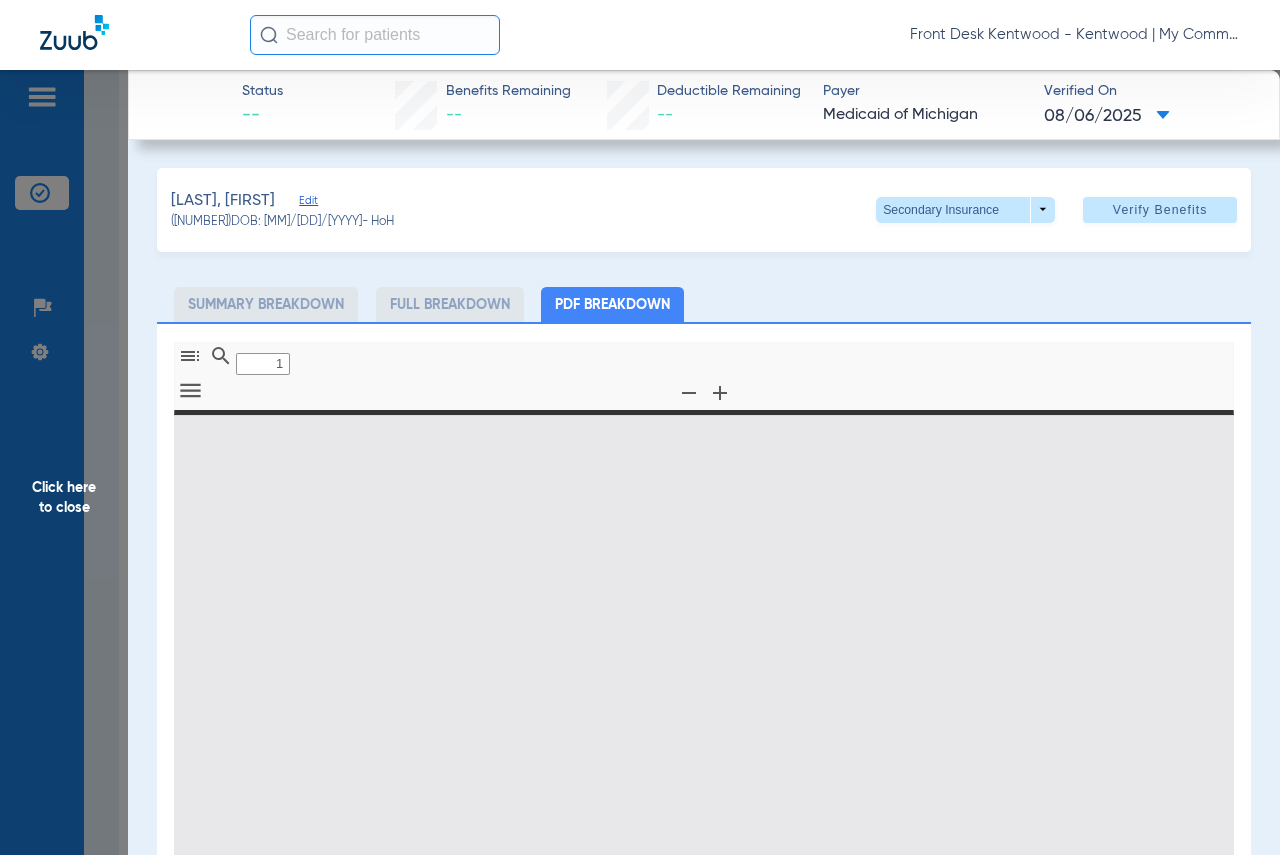 type on "0" 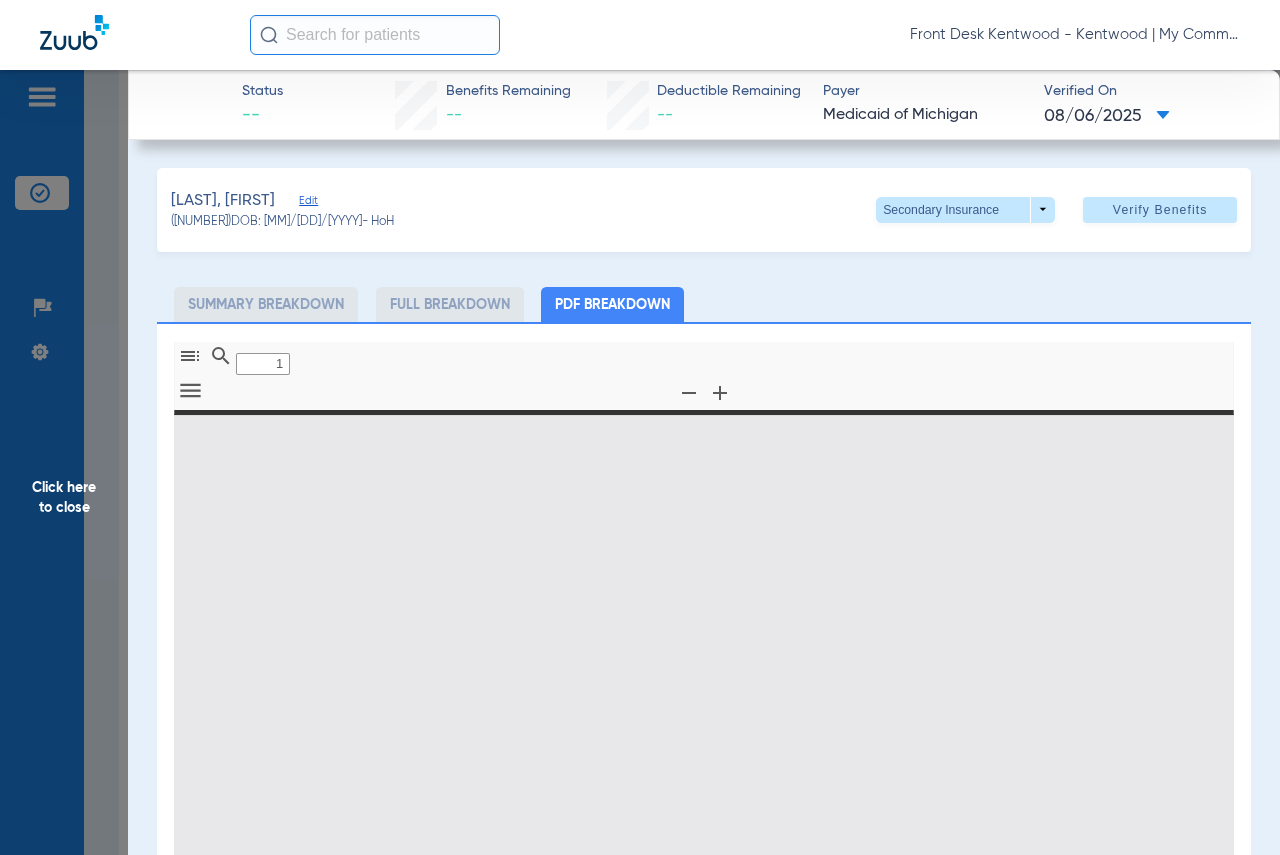 select on "page-width" 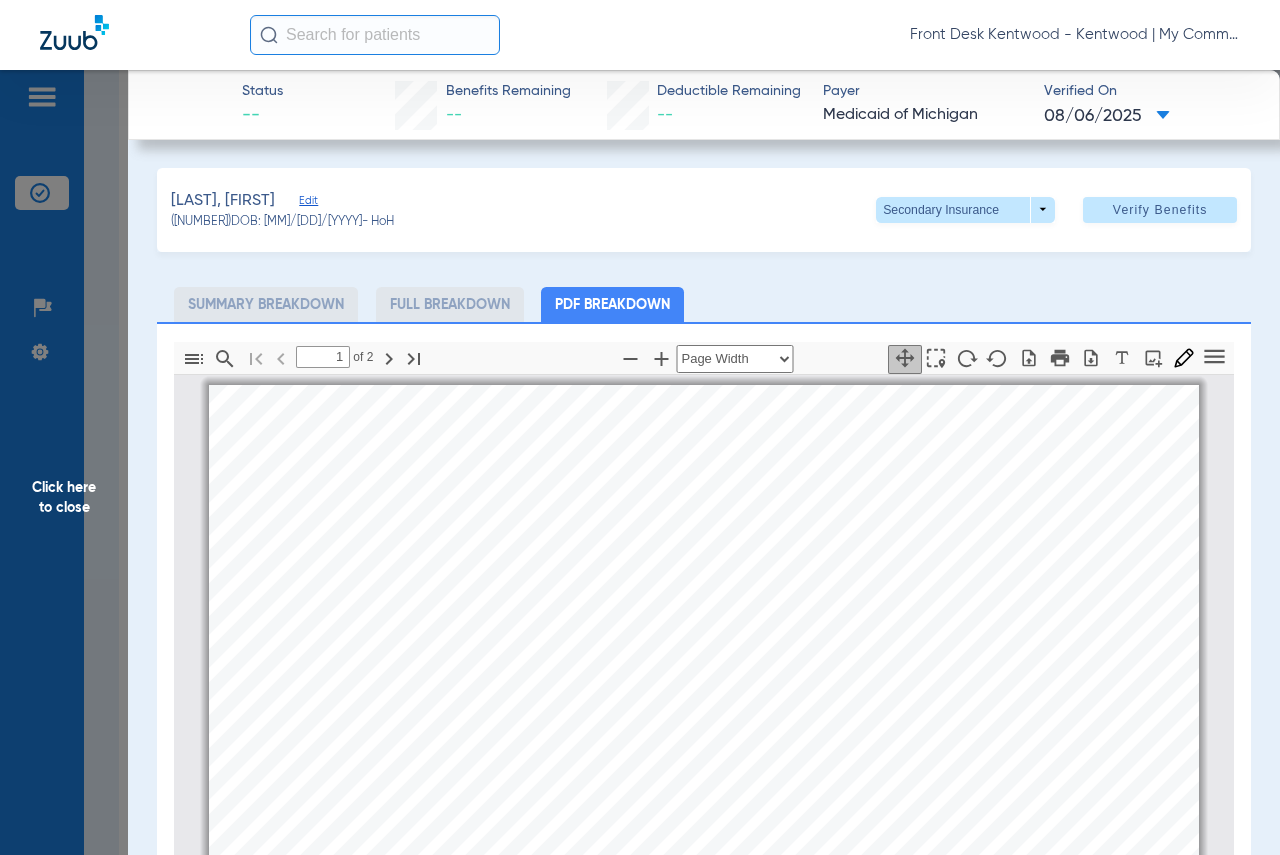 scroll, scrollTop: 10, scrollLeft: 0, axis: vertical 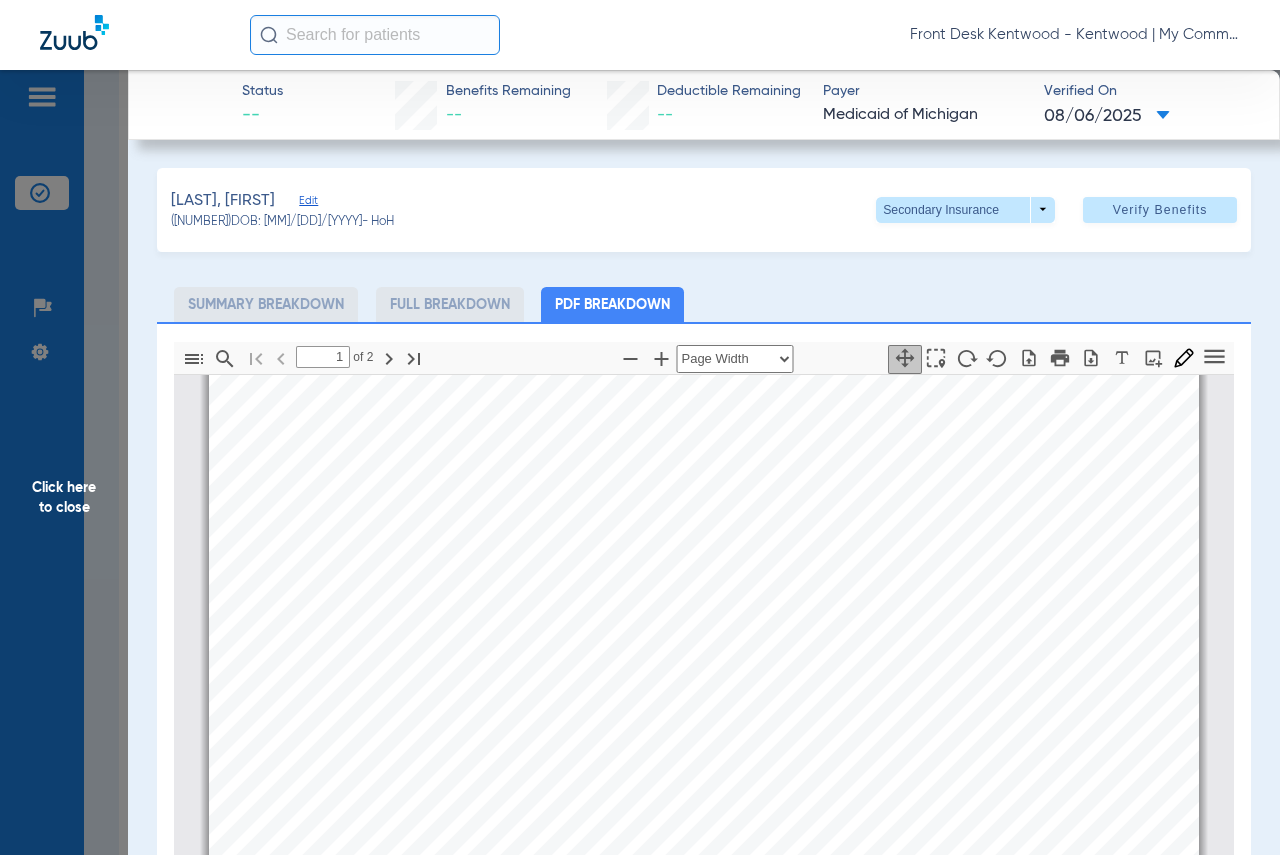 type on "2" 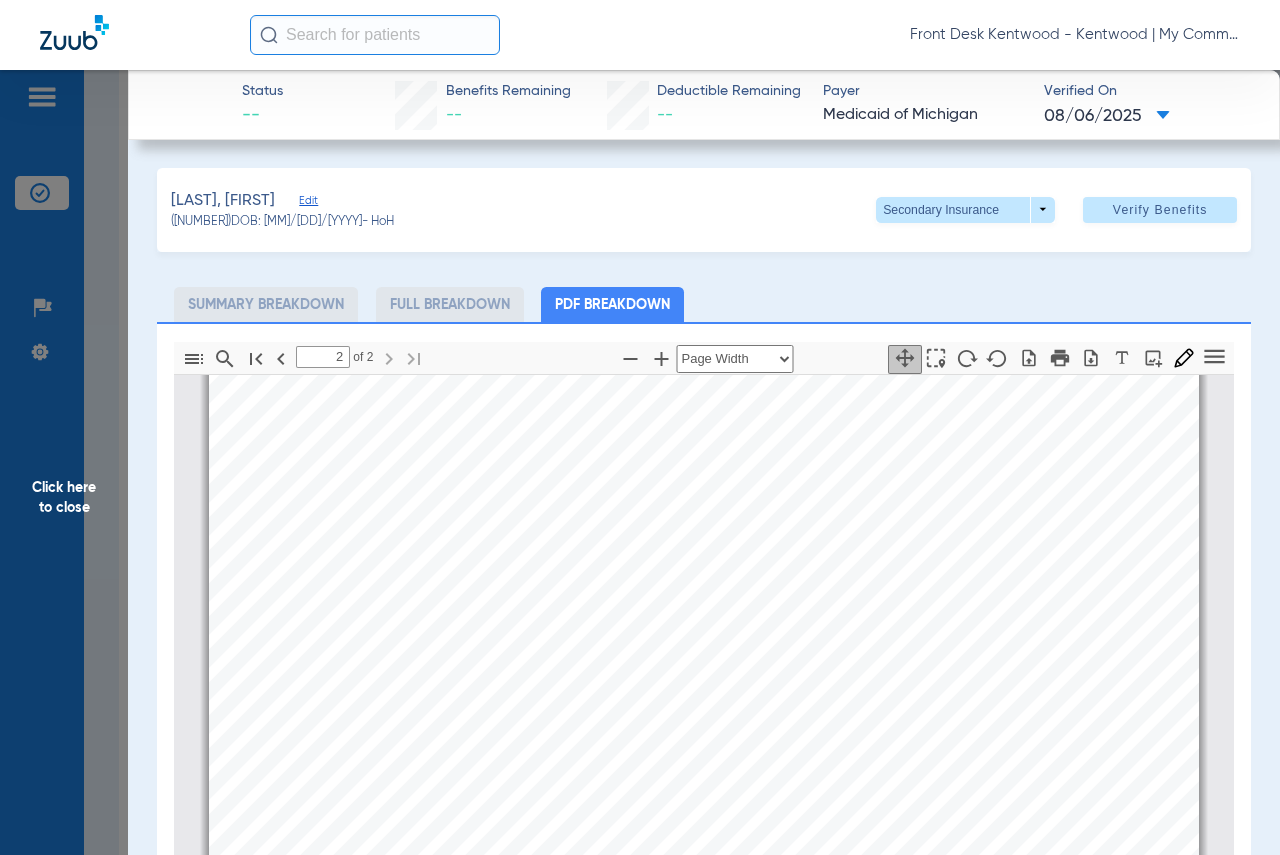 scroll, scrollTop: 1910, scrollLeft: 0, axis: vertical 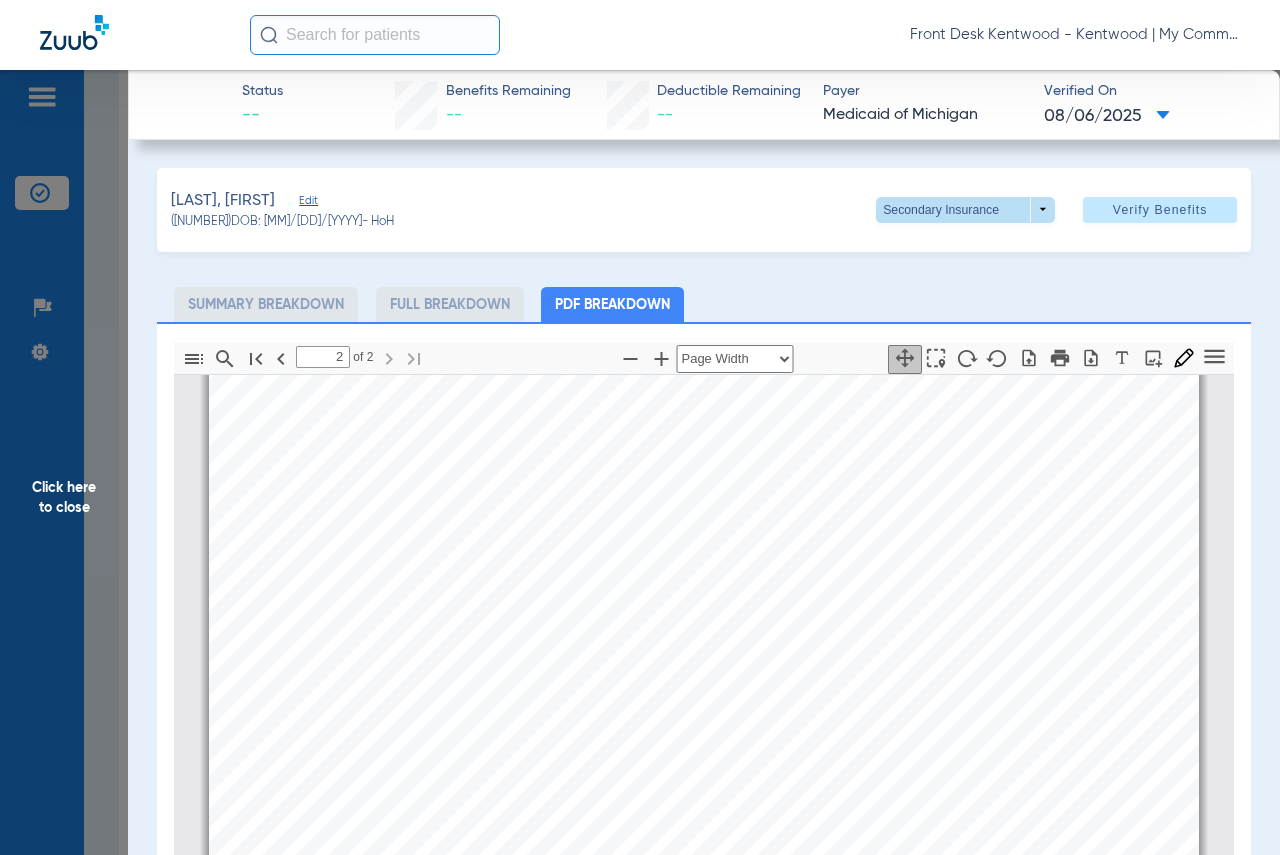 click 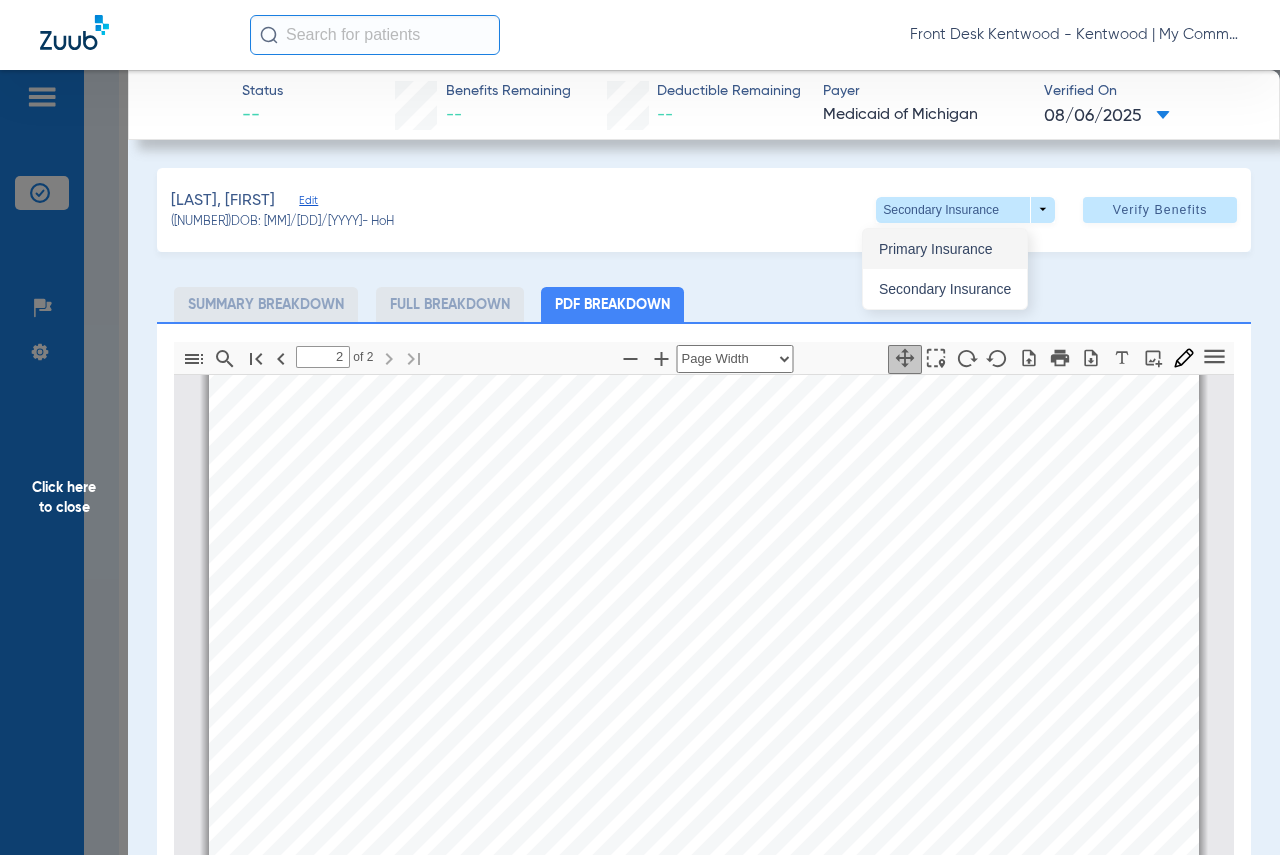 click on "Primary Insurance" at bounding box center [945, 249] 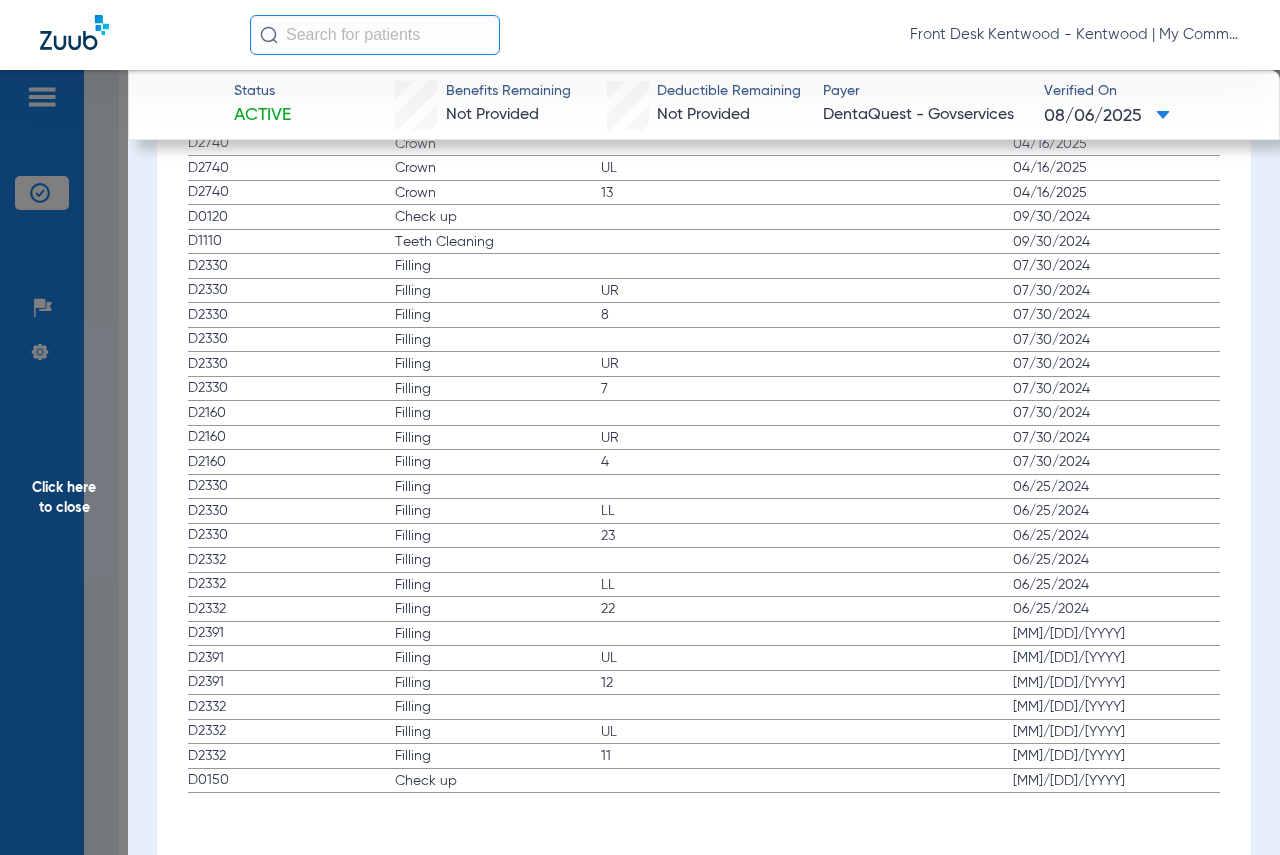 scroll, scrollTop: 2408, scrollLeft: 0, axis: vertical 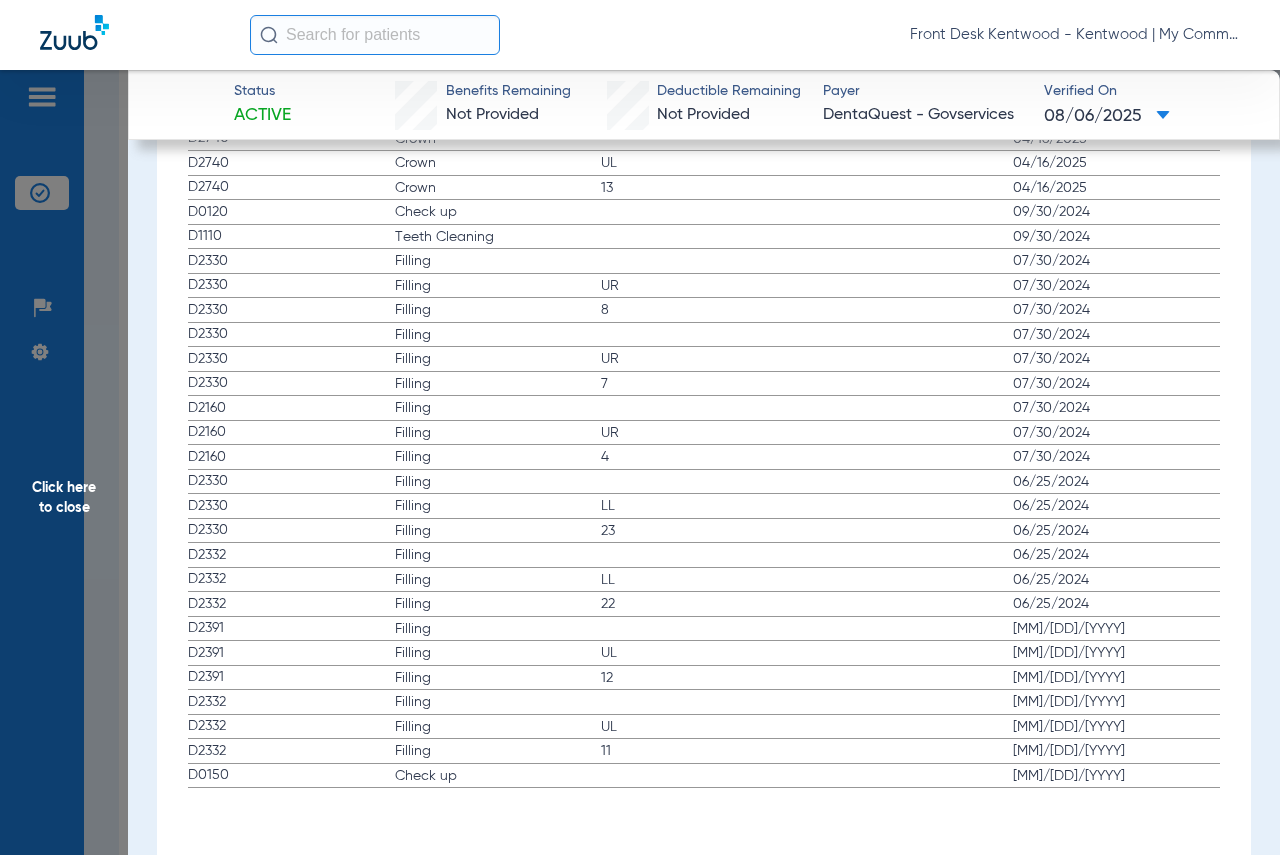 drag, startPoint x: 51, startPoint y: 498, endPoint x: 94, endPoint y: 496, distance: 43.046486 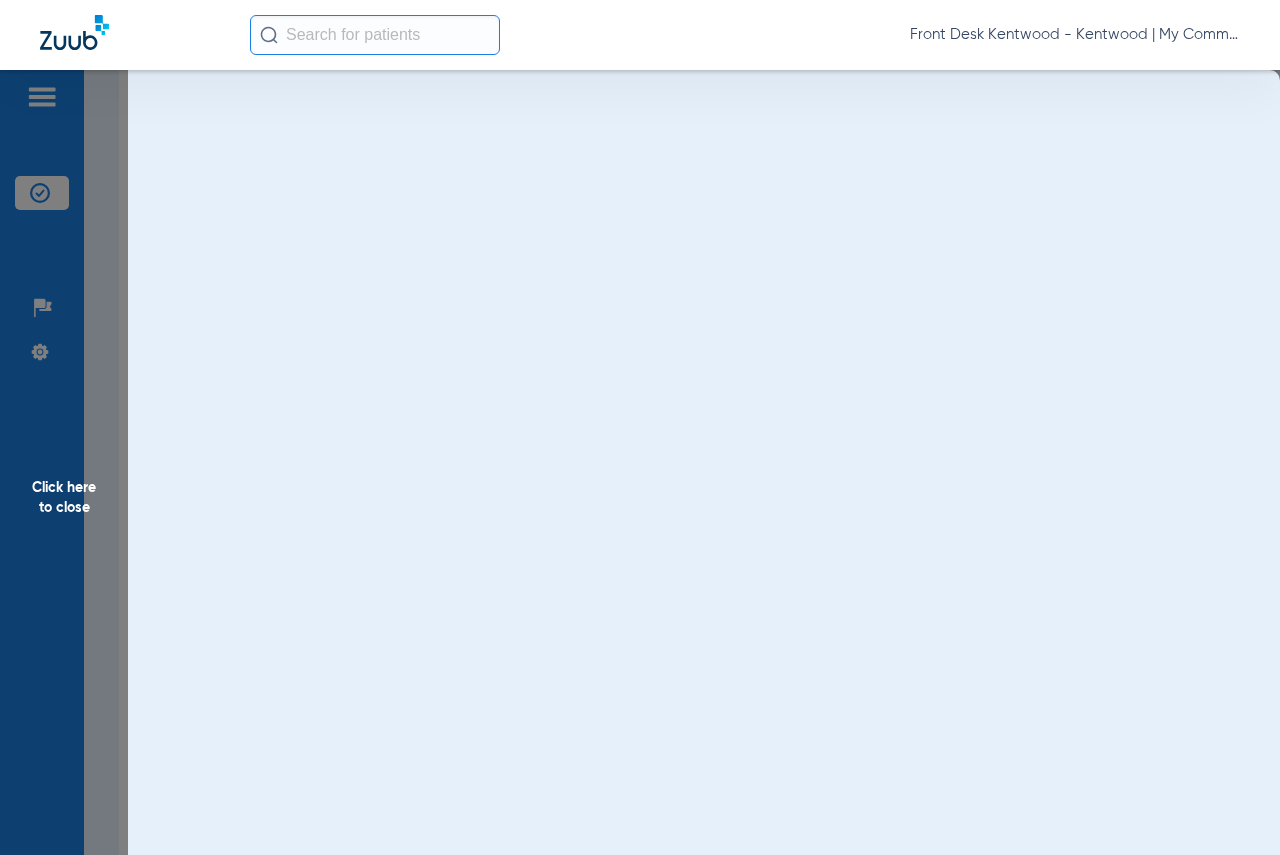 scroll, scrollTop: 0, scrollLeft: 0, axis: both 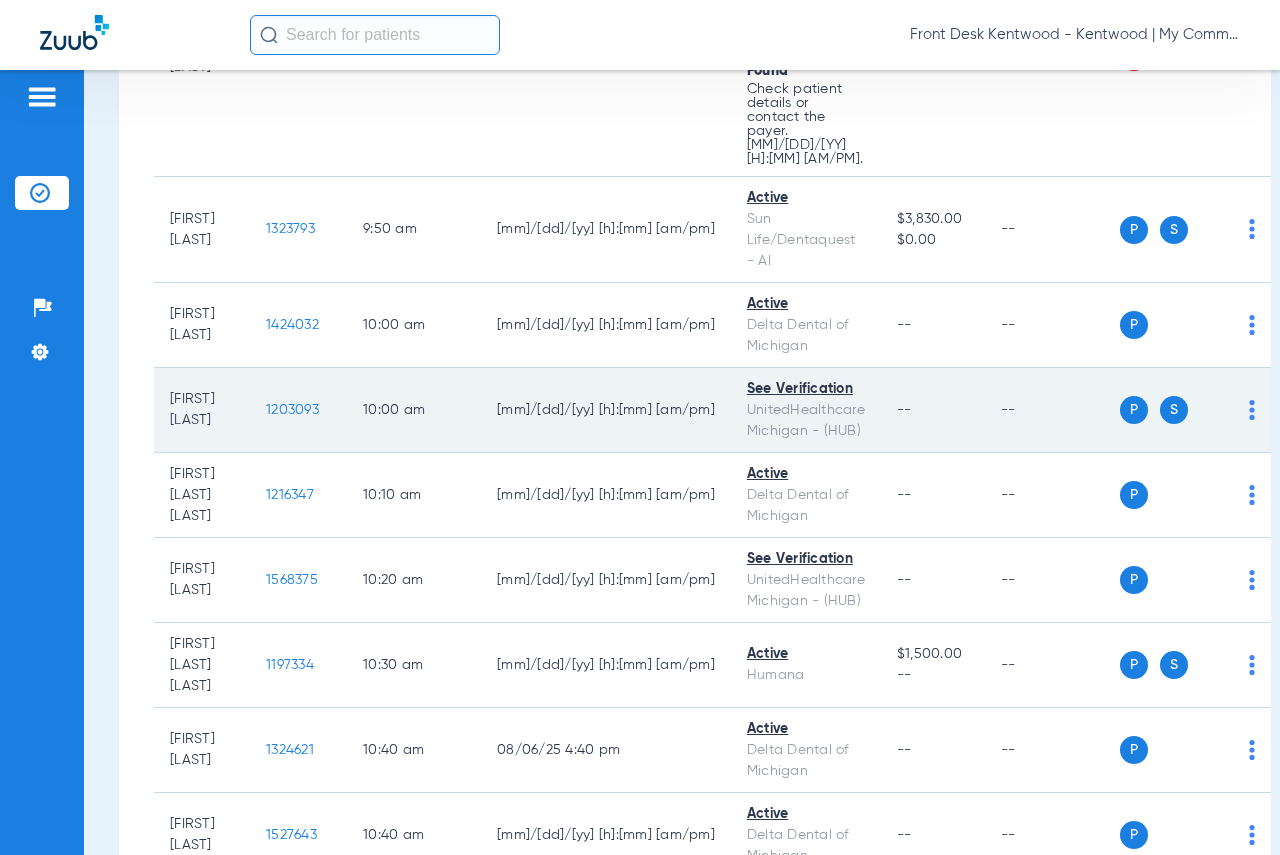 click on "1203093" 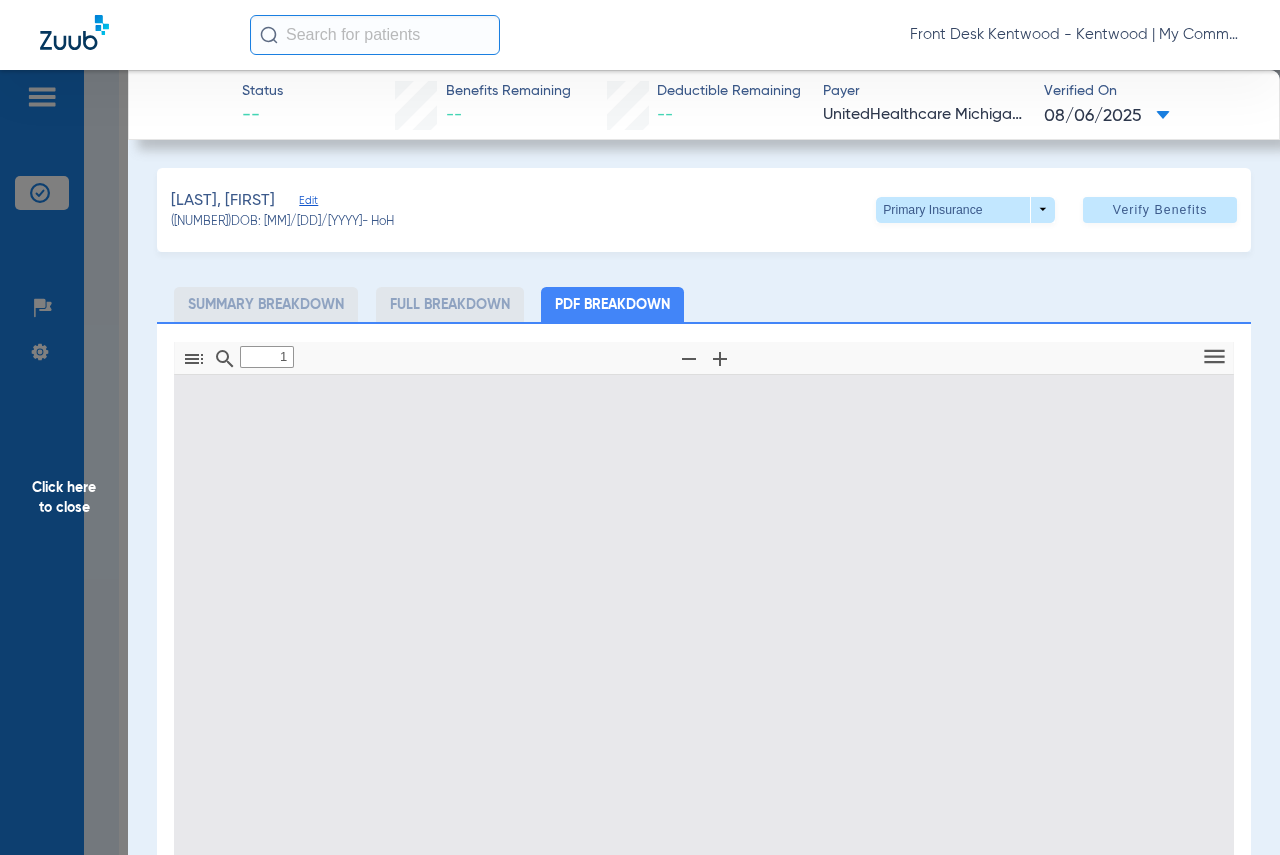 type on "0" 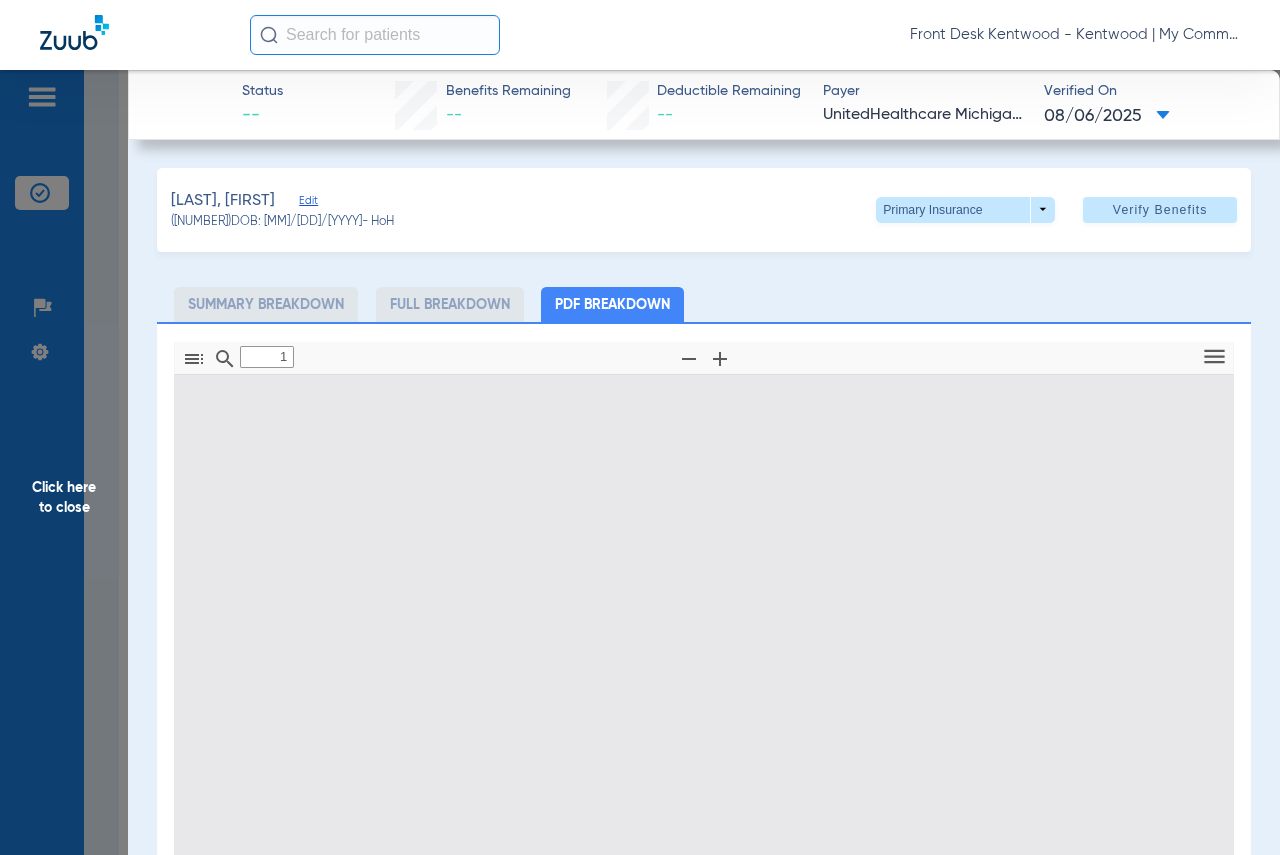 select on "page-width" 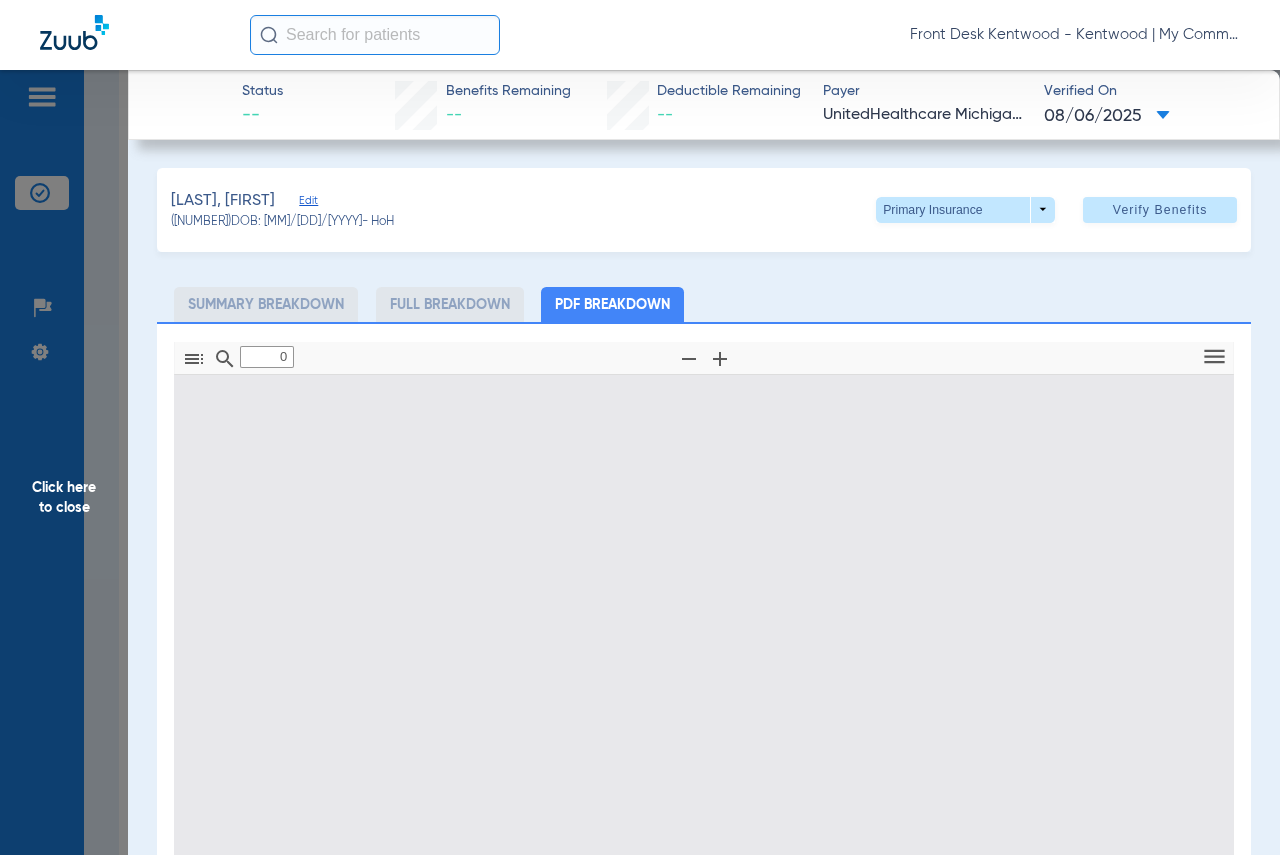 type on "1" 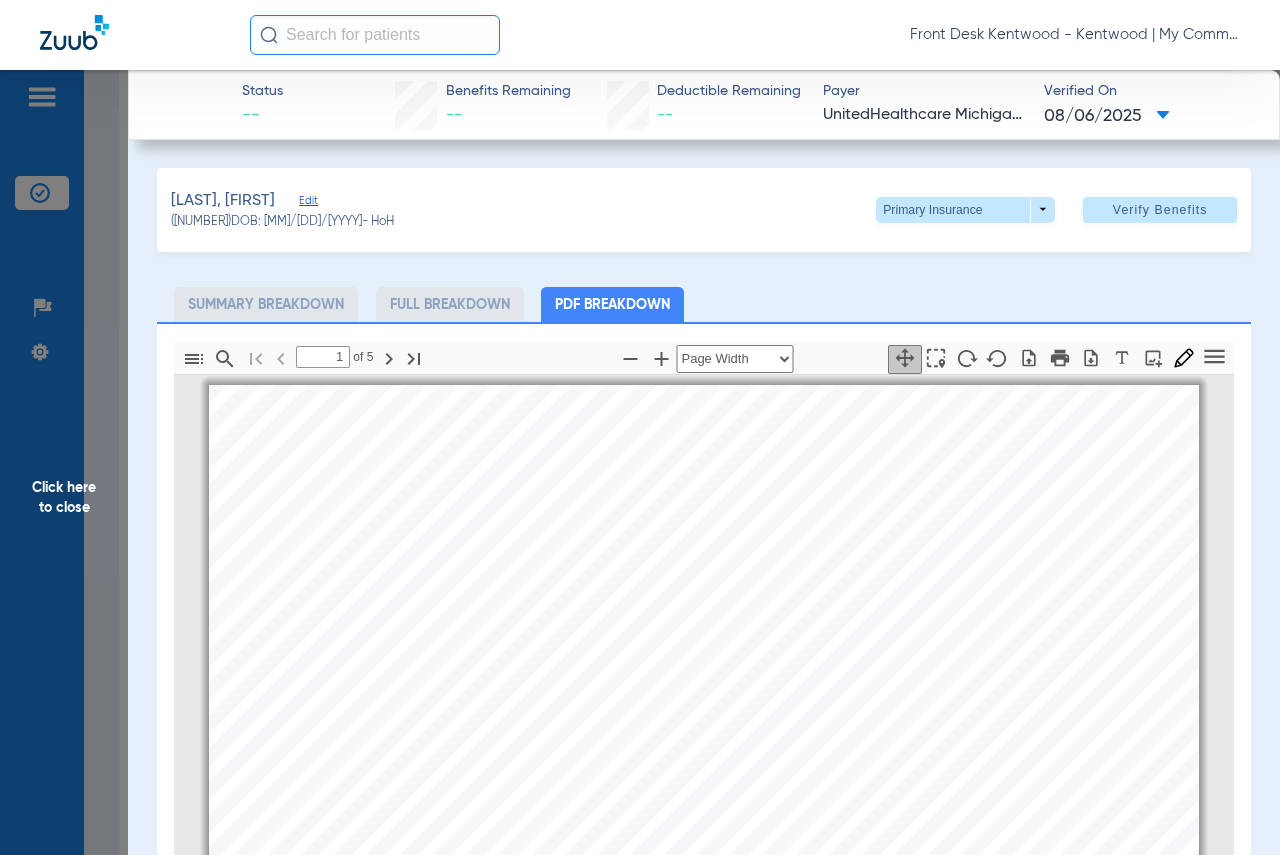 scroll, scrollTop: 10, scrollLeft: 0, axis: vertical 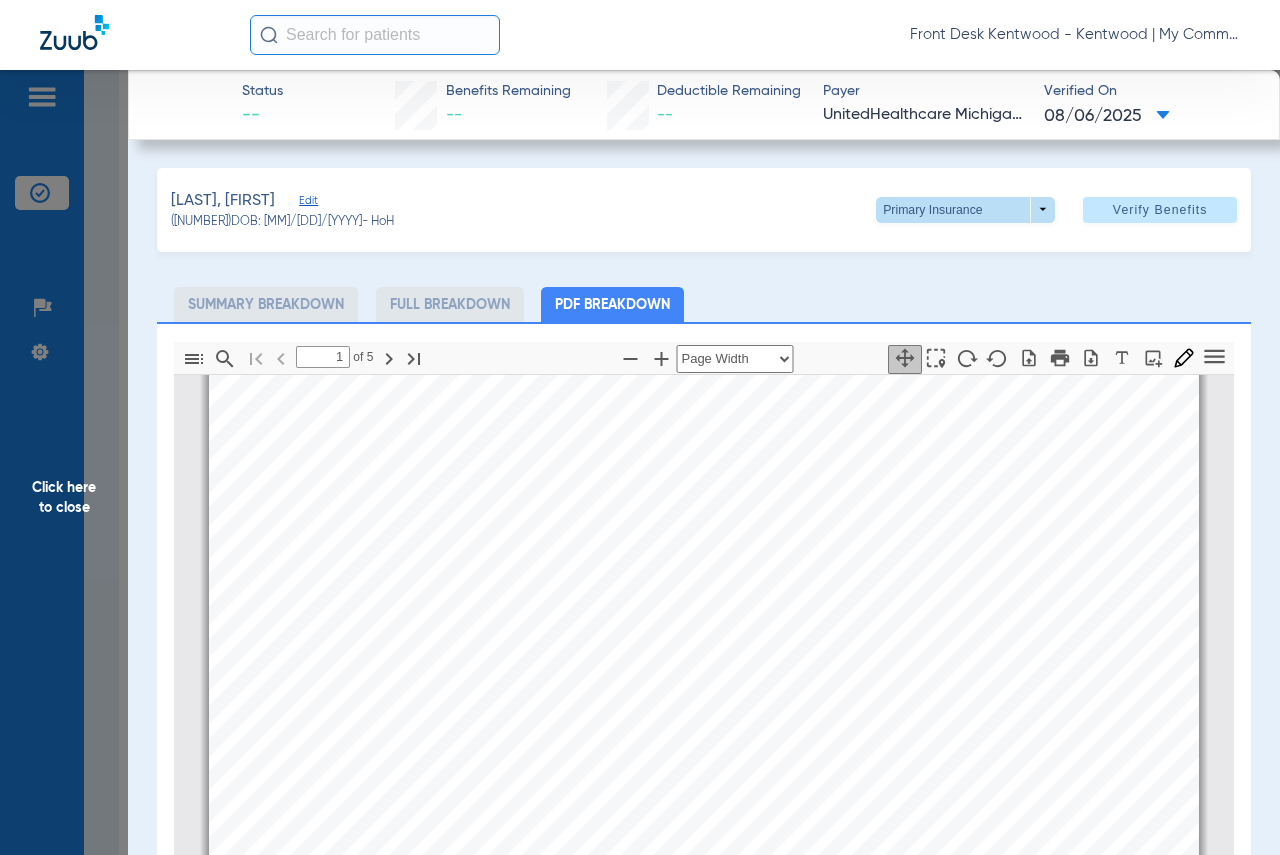 click 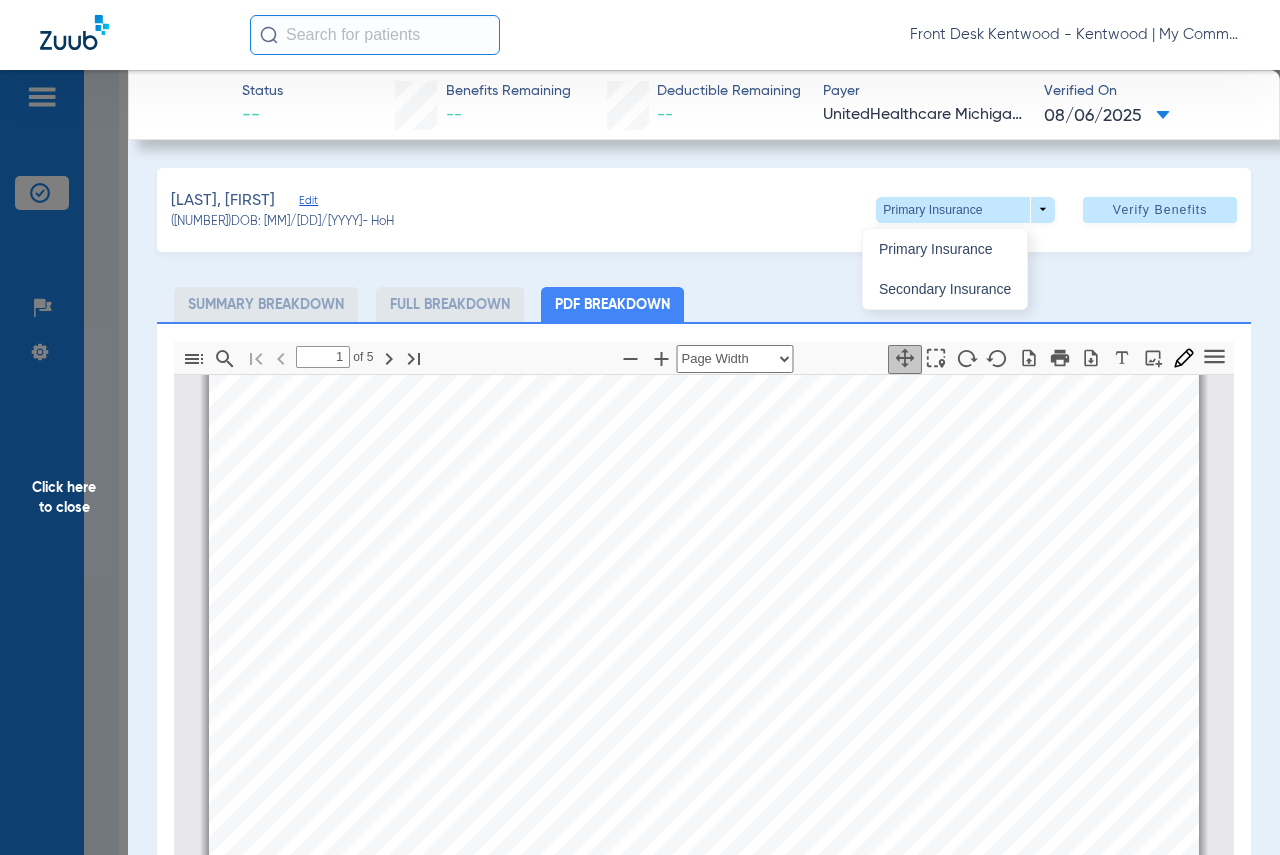 click on "Secondary Insurance" at bounding box center [945, 289] 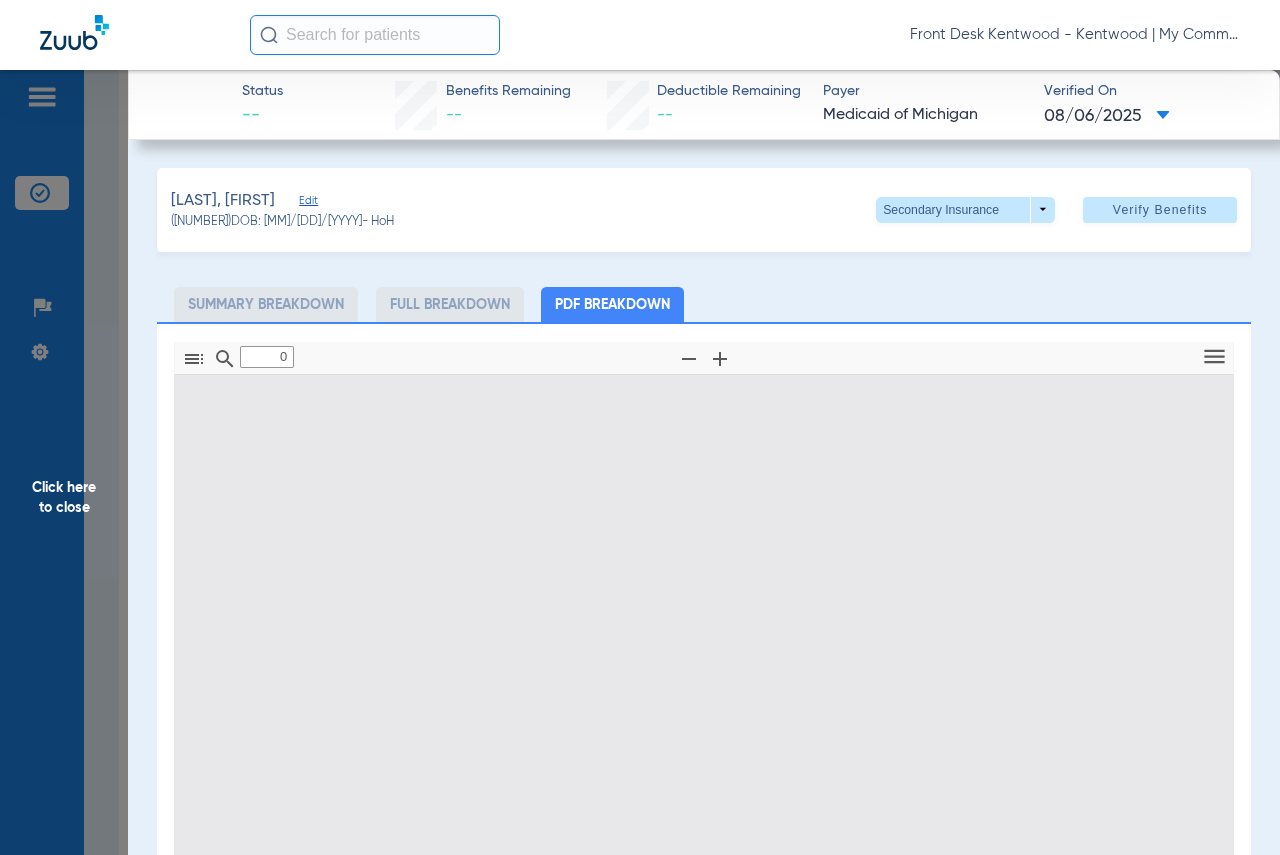 type on "1" 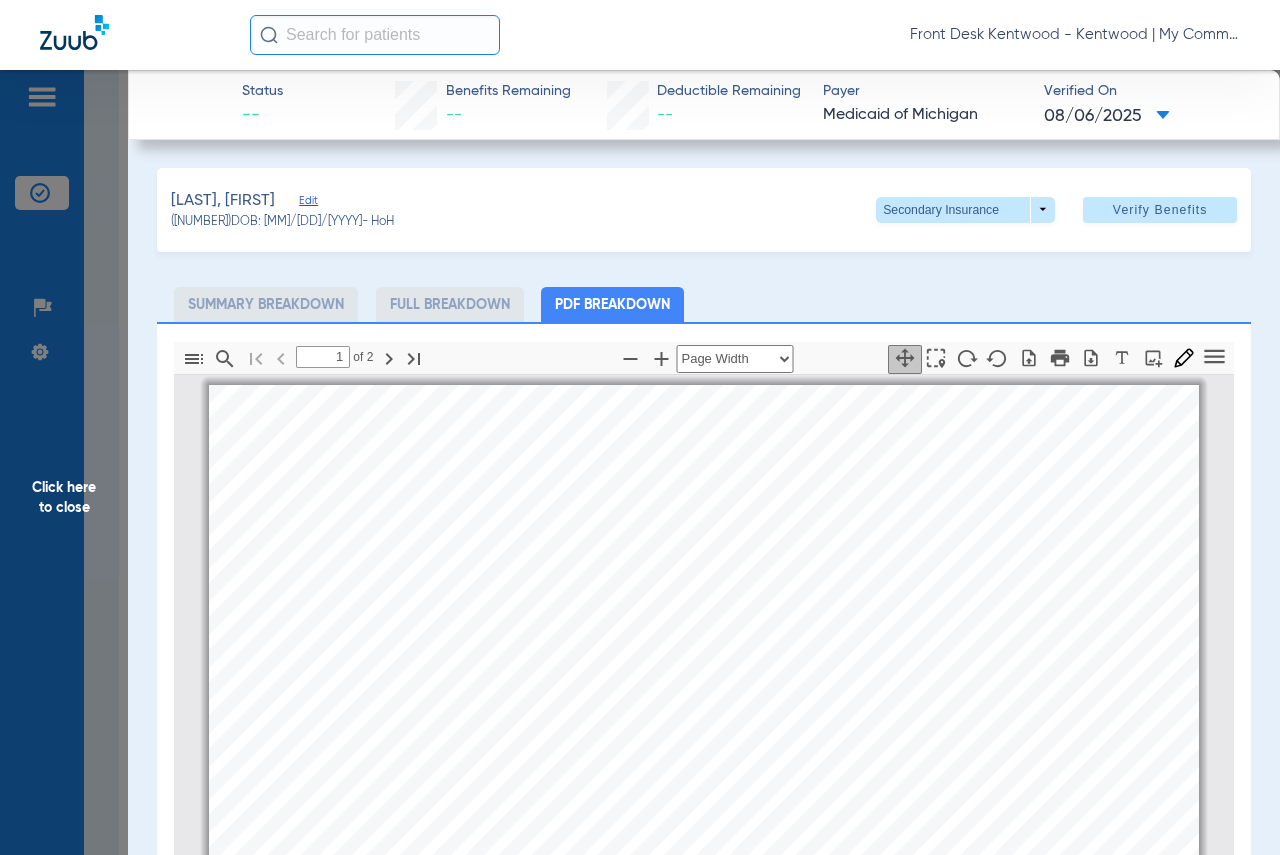 scroll, scrollTop: 10, scrollLeft: 0, axis: vertical 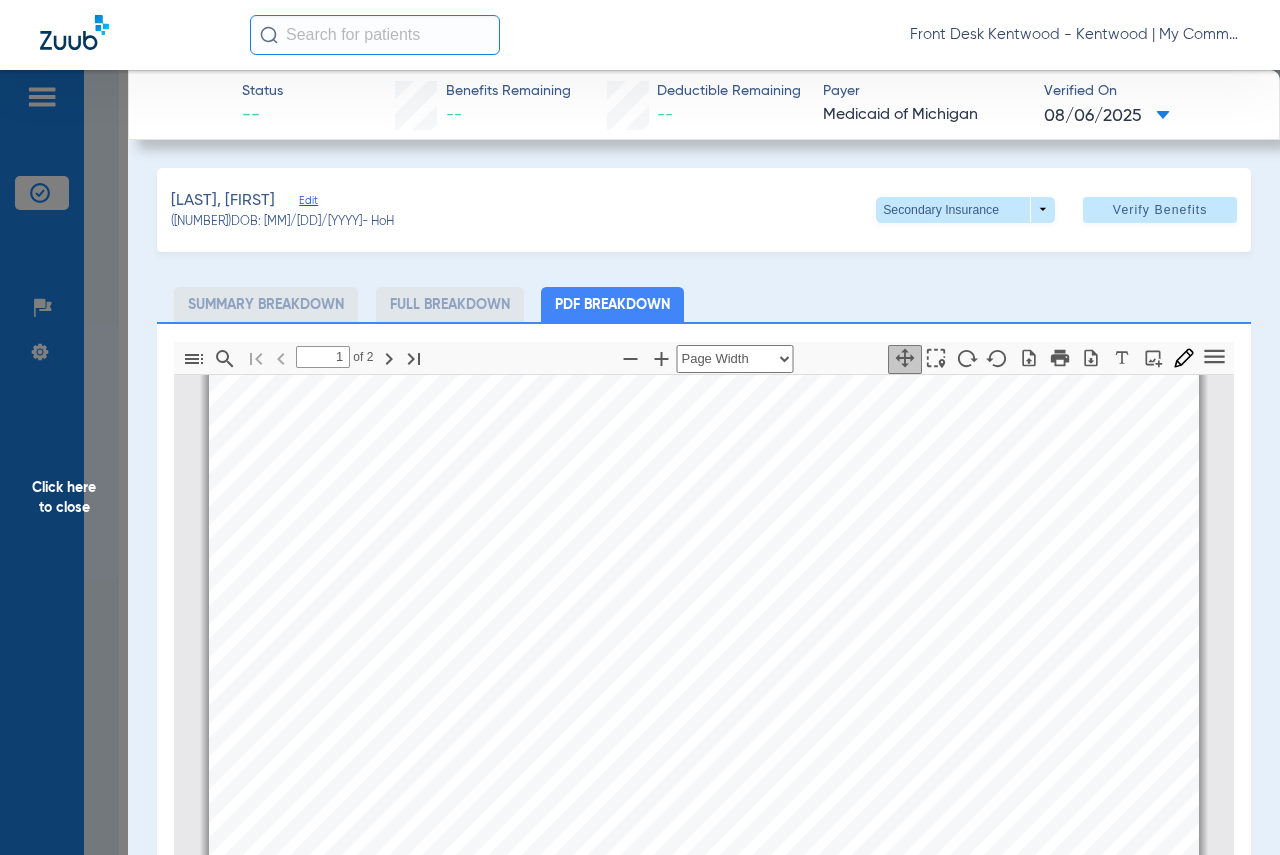 drag, startPoint x: 84, startPoint y: 491, endPoint x: 1190, endPoint y: 494, distance: 1106.004 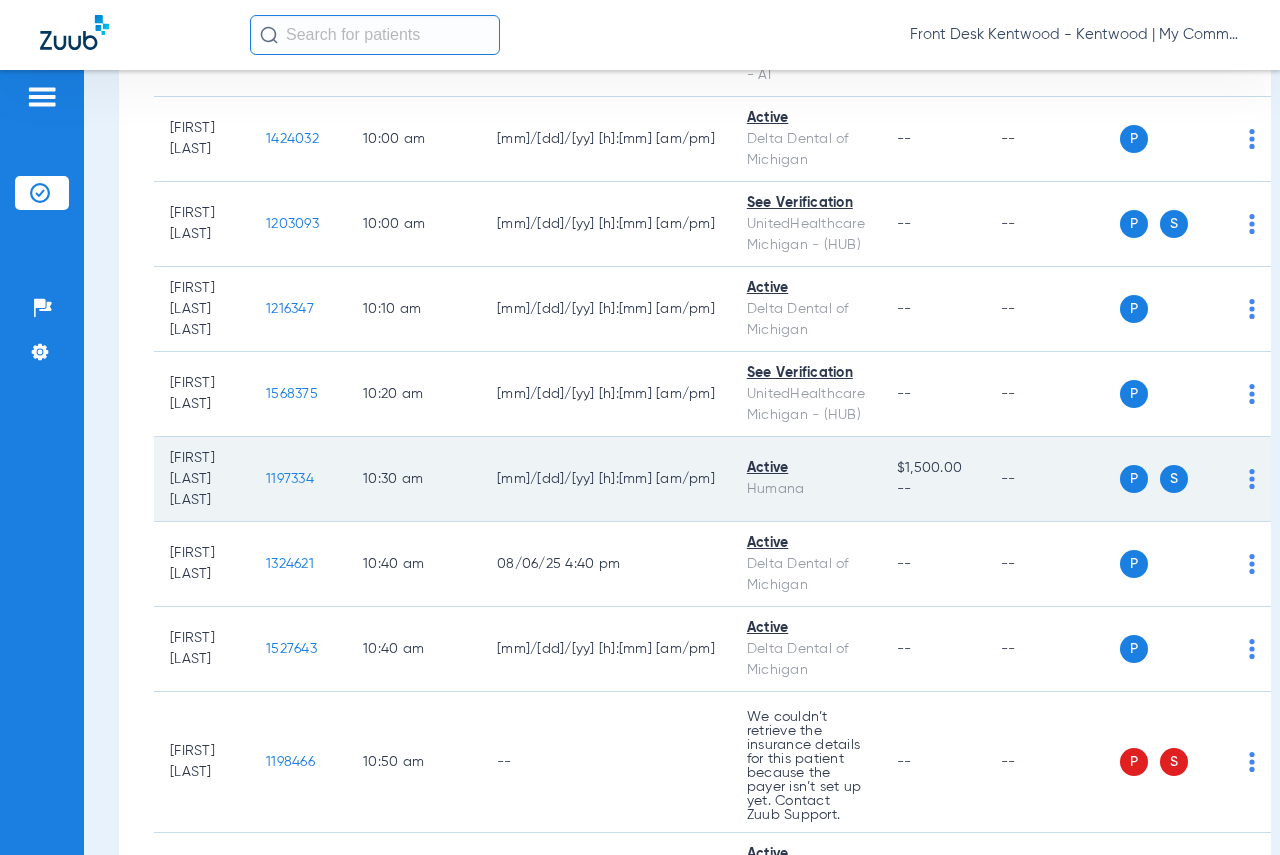 scroll, scrollTop: 2200, scrollLeft: 0, axis: vertical 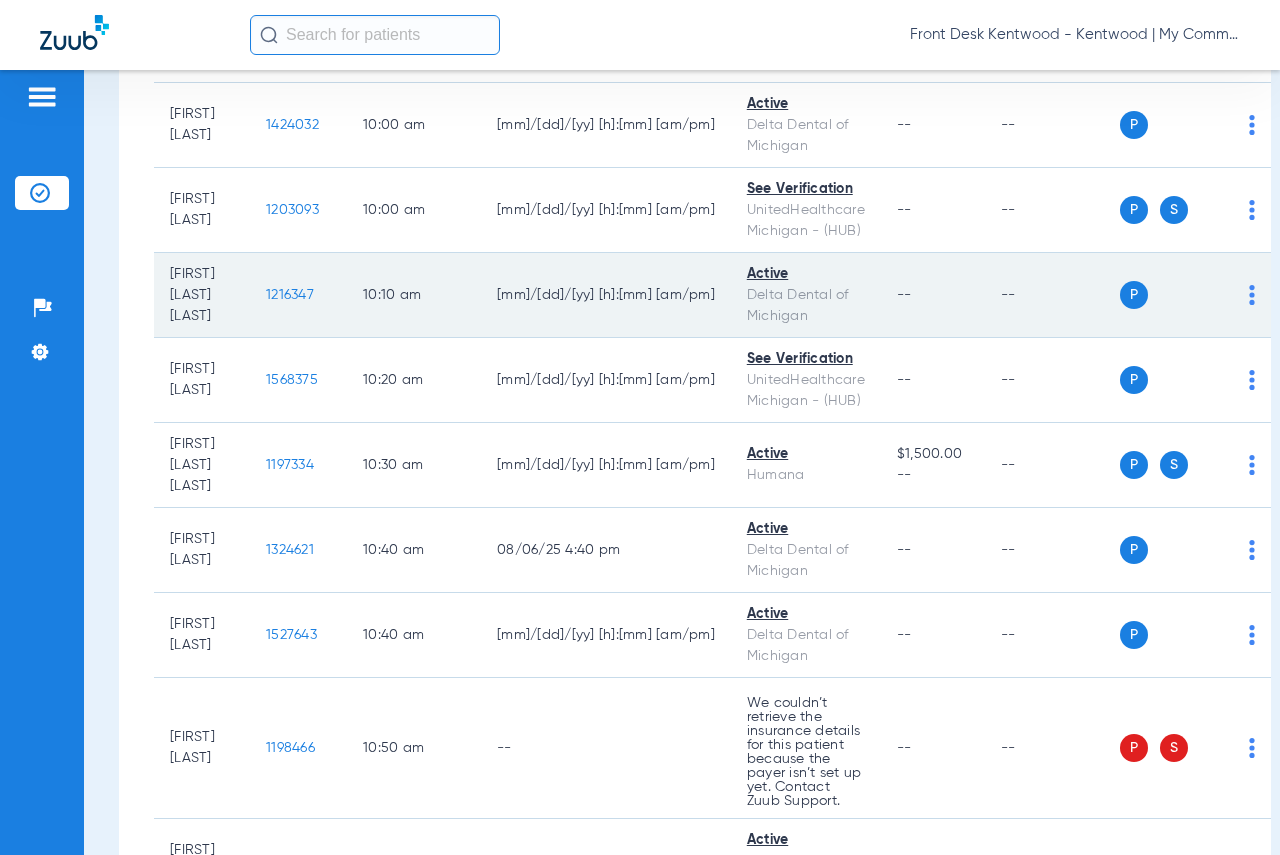 click on "1216347" 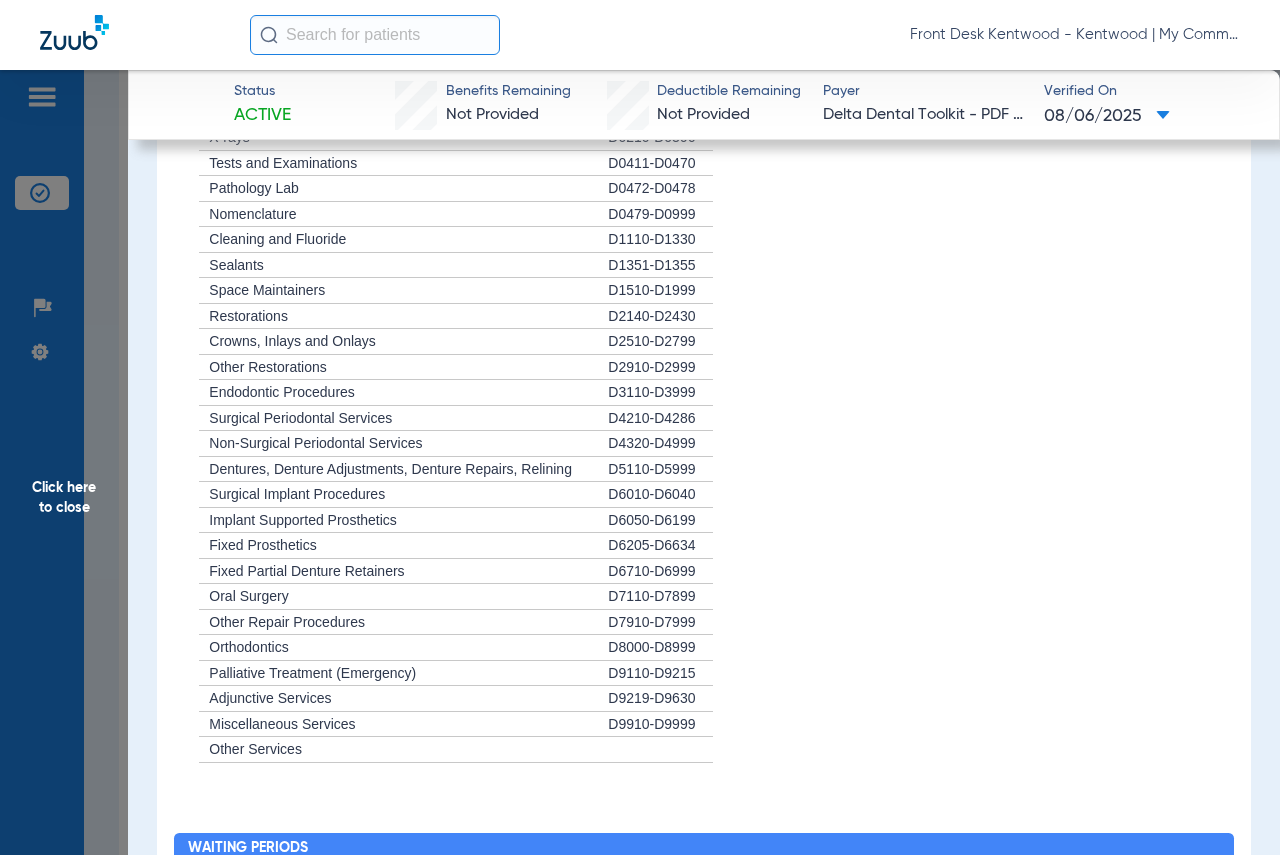 scroll, scrollTop: 1500, scrollLeft: 0, axis: vertical 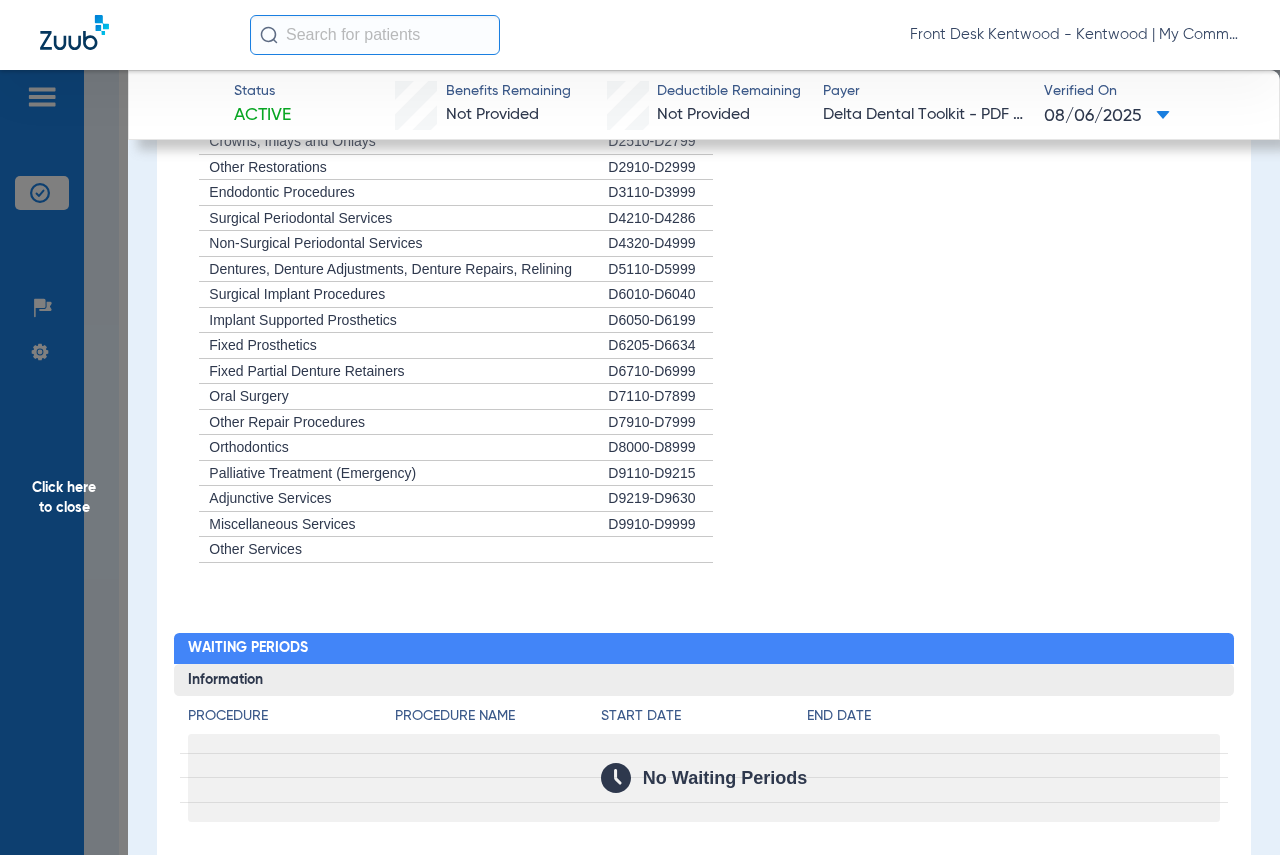 click on "Click here to close" 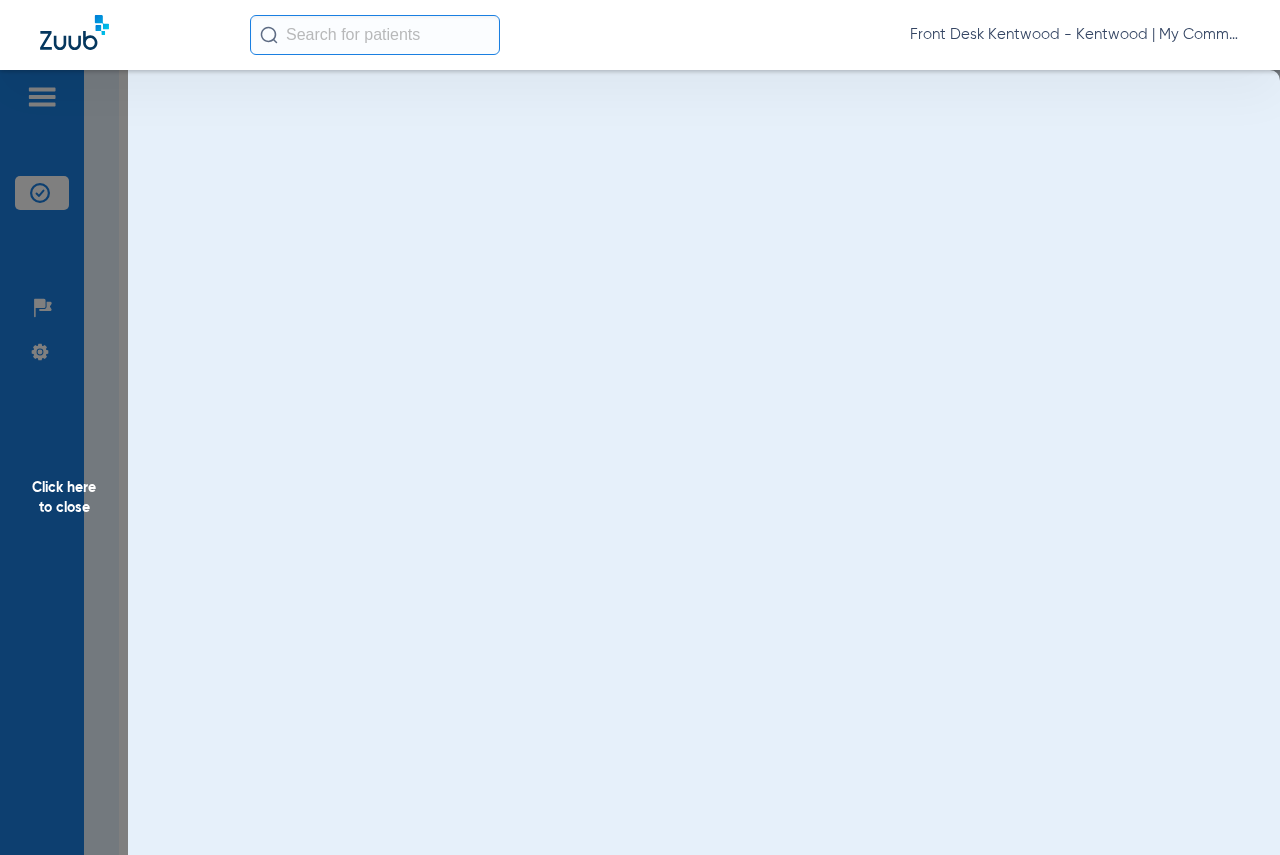 scroll, scrollTop: 0, scrollLeft: 0, axis: both 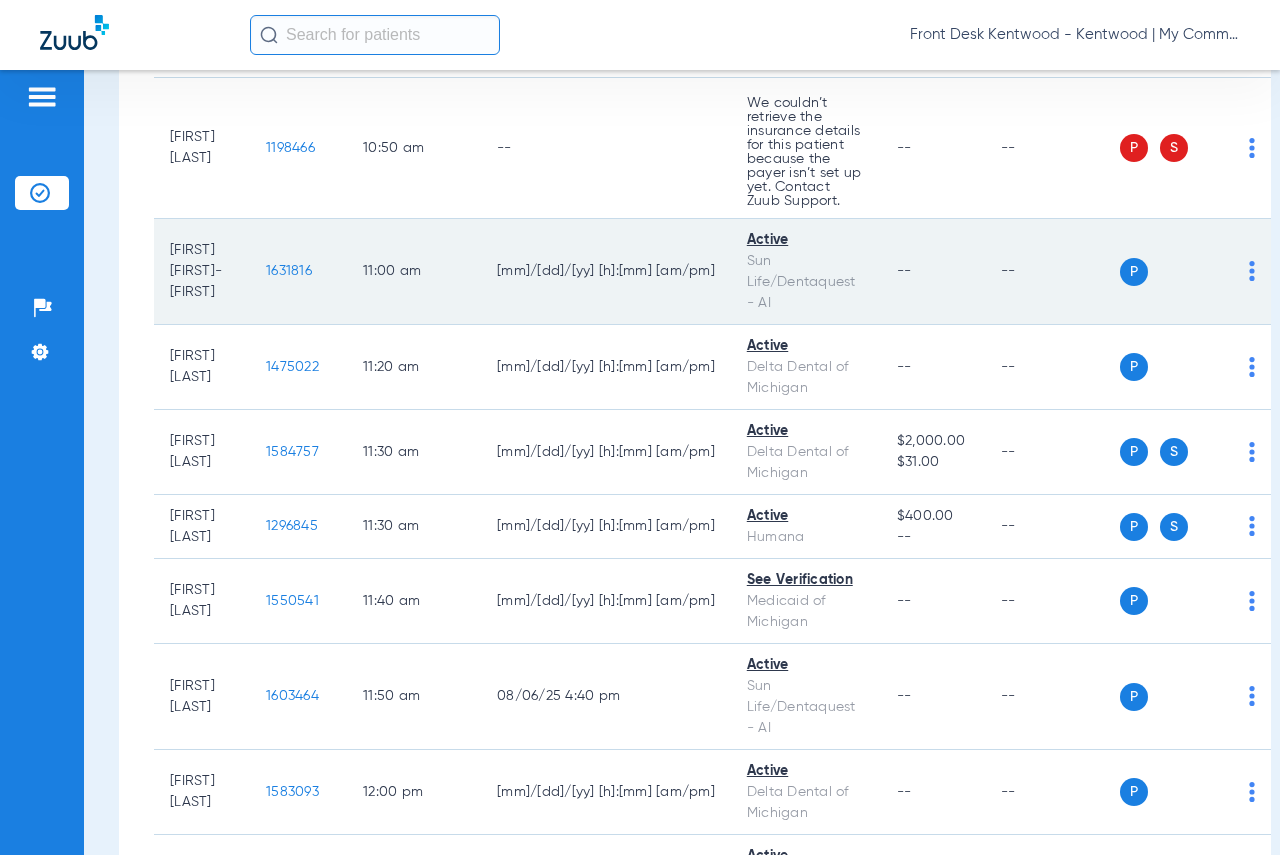 click on "1631816" 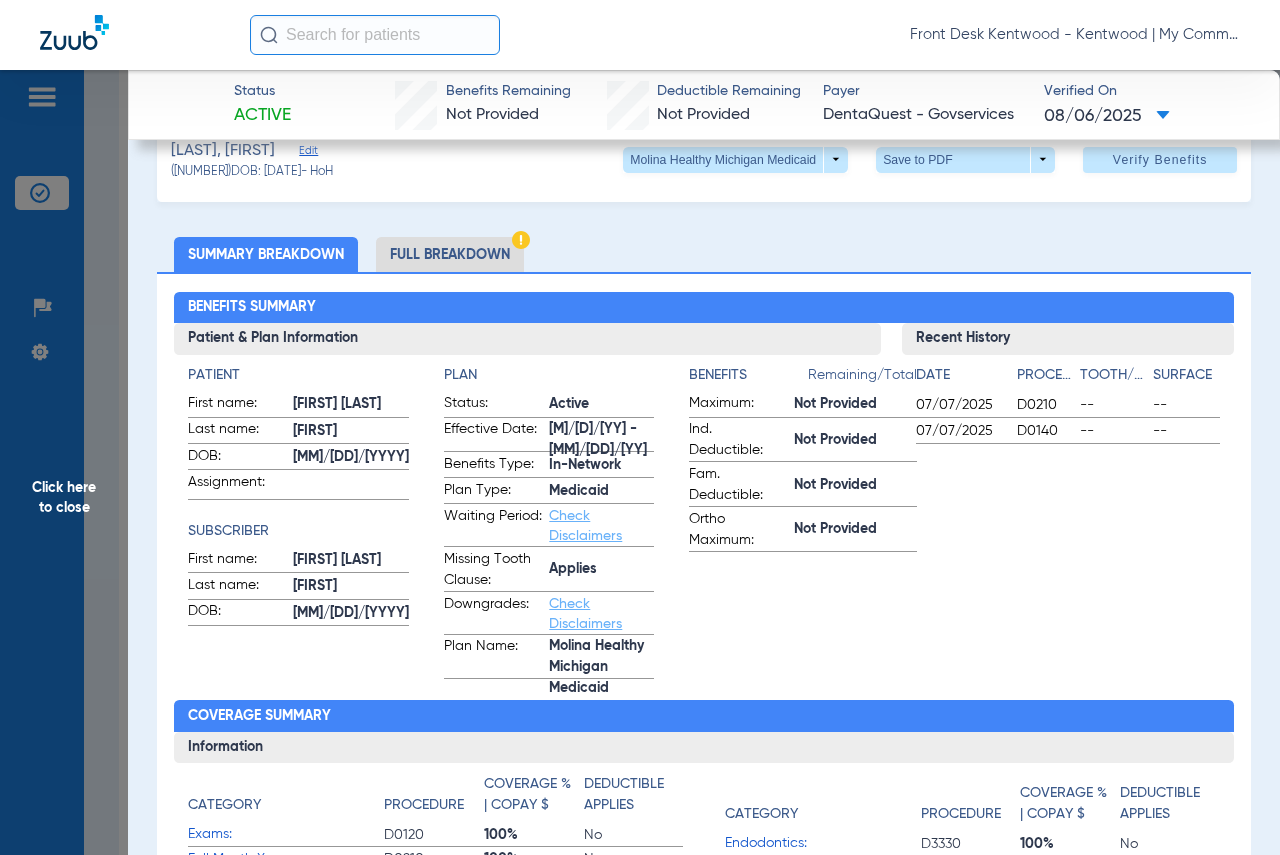 scroll, scrollTop: 0, scrollLeft: 0, axis: both 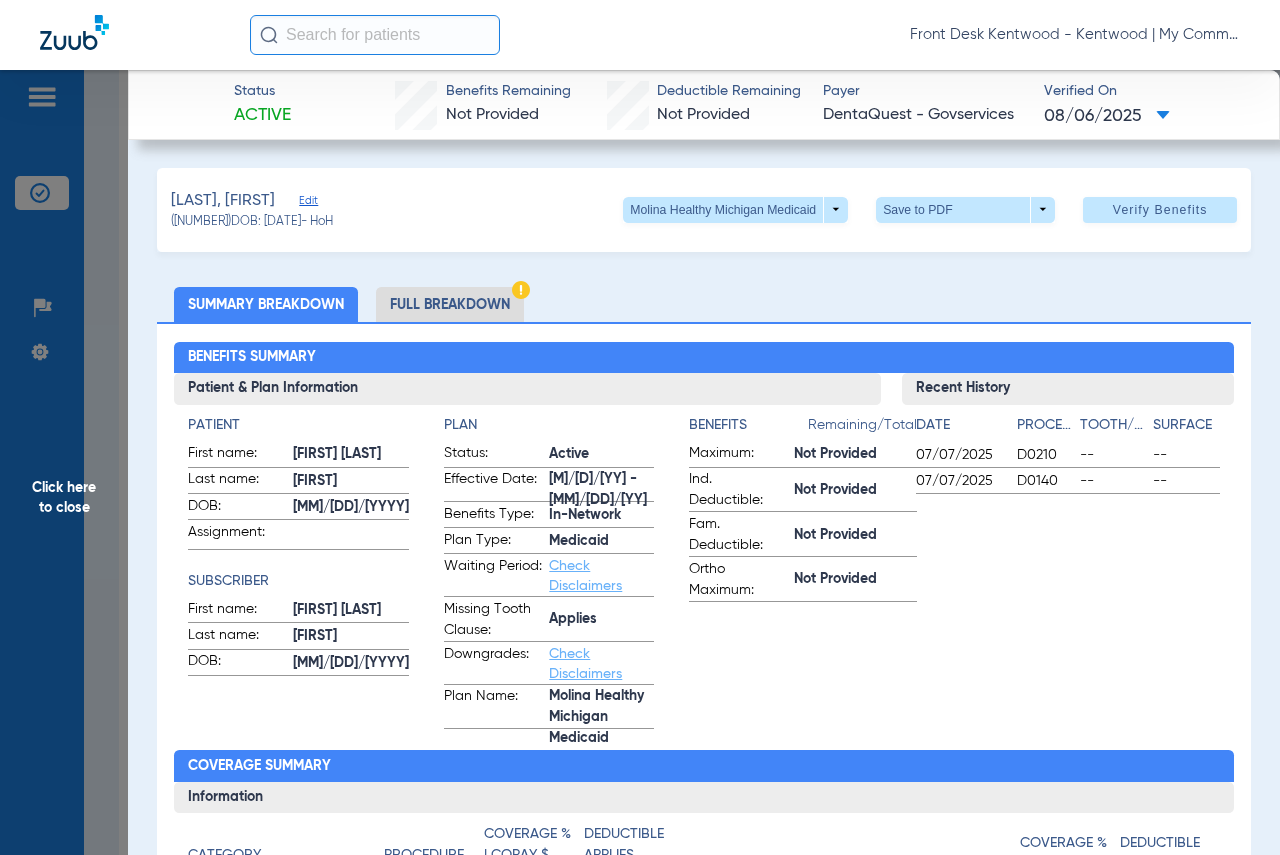 click on "Click here to close" 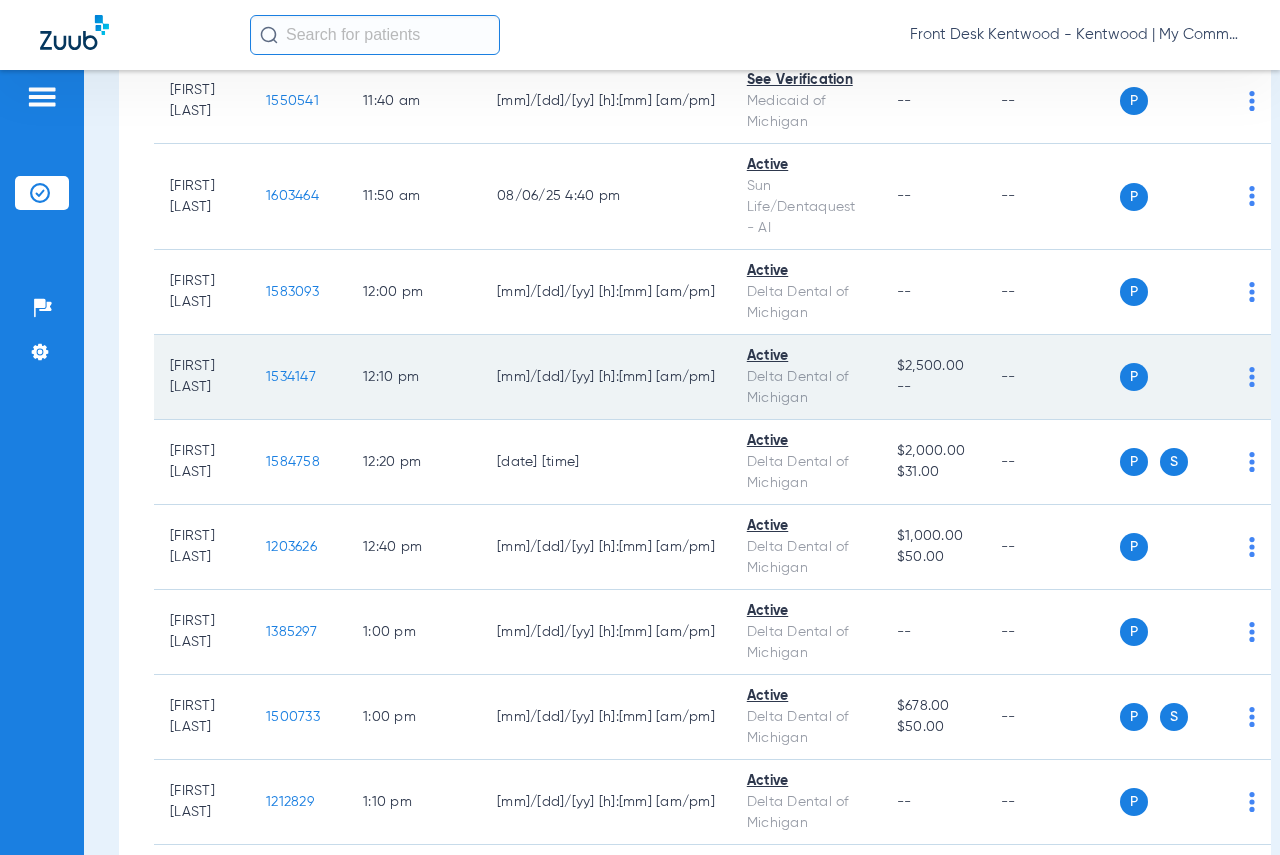 scroll, scrollTop: 3000, scrollLeft: 0, axis: vertical 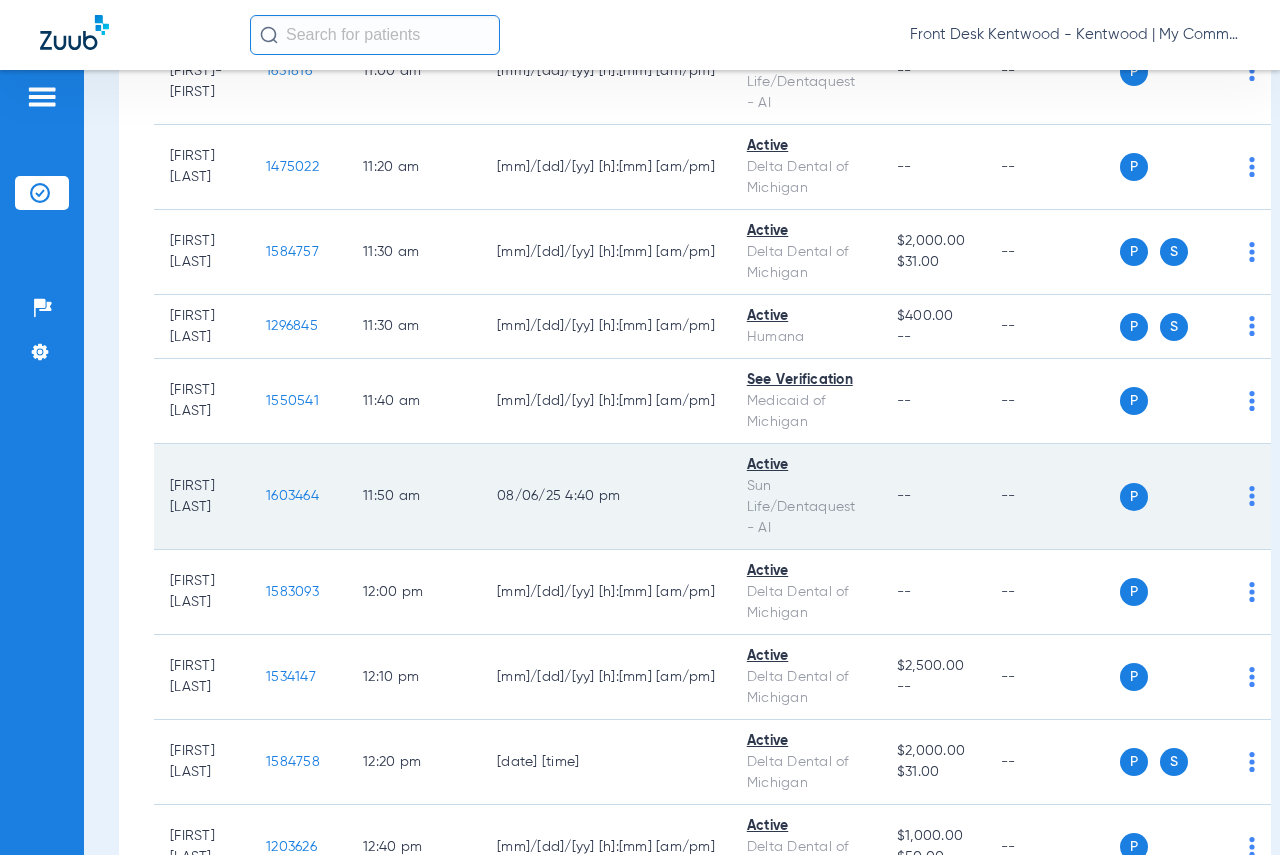 click on "1603464" 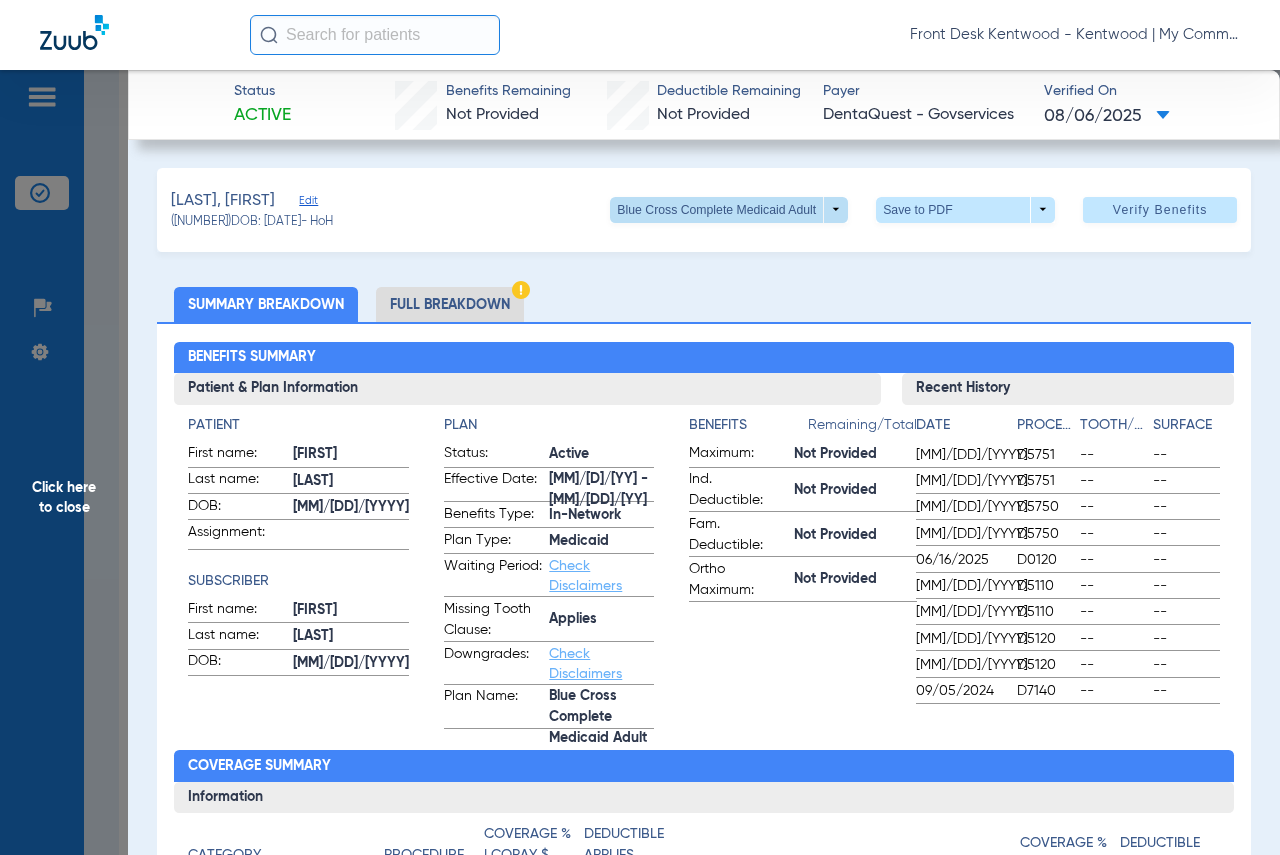 click 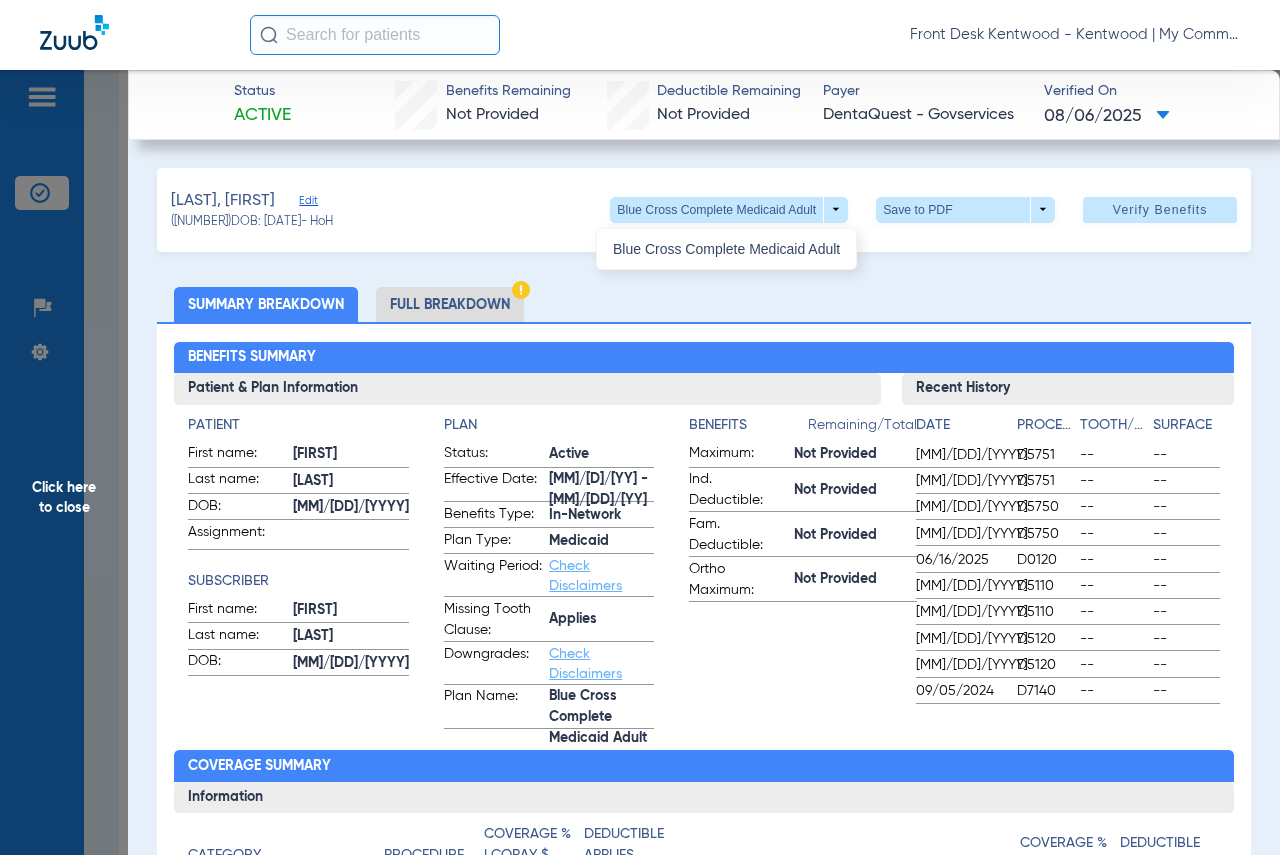 click at bounding box center (640, 427) 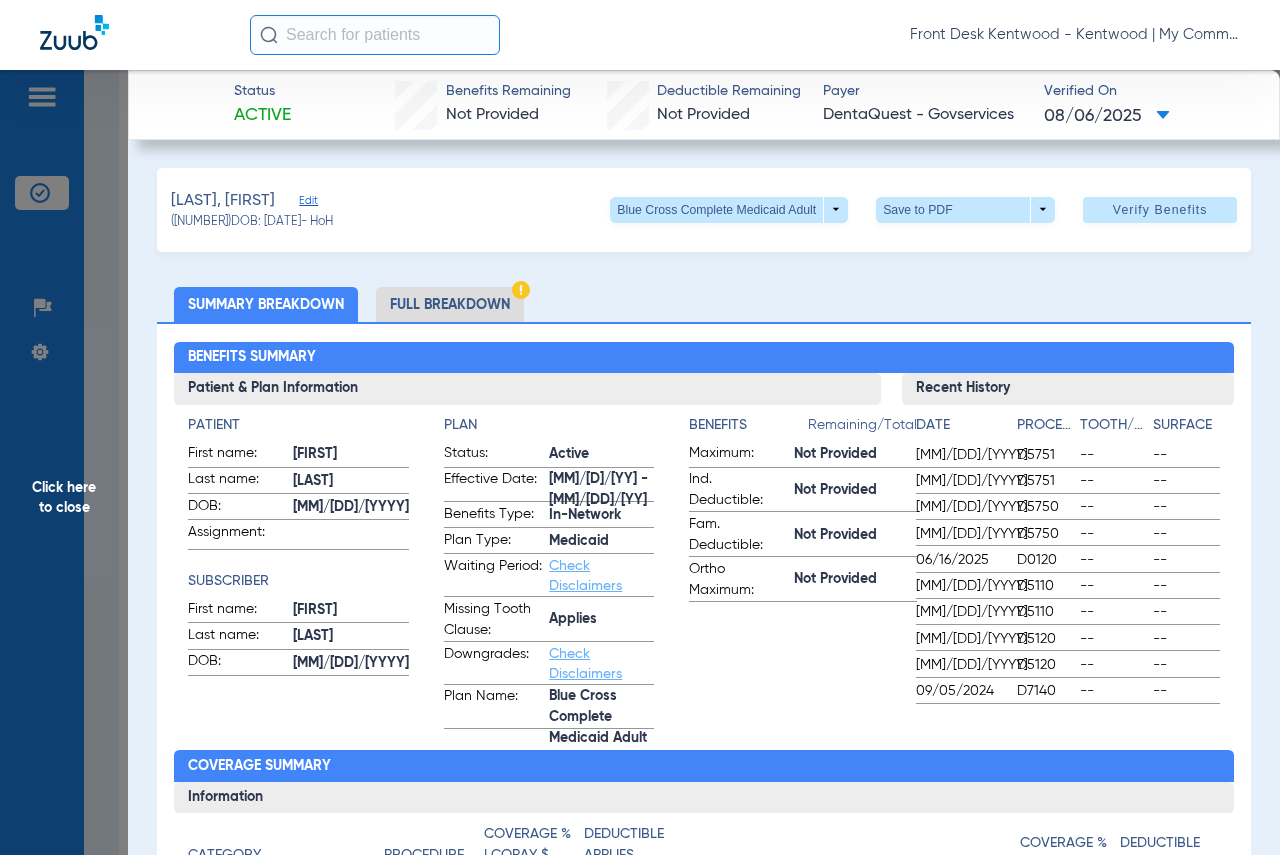 drag, startPoint x: 65, startPoint y: 497, endPoint x: 557, endPoint y: 359, distance: 510.98727 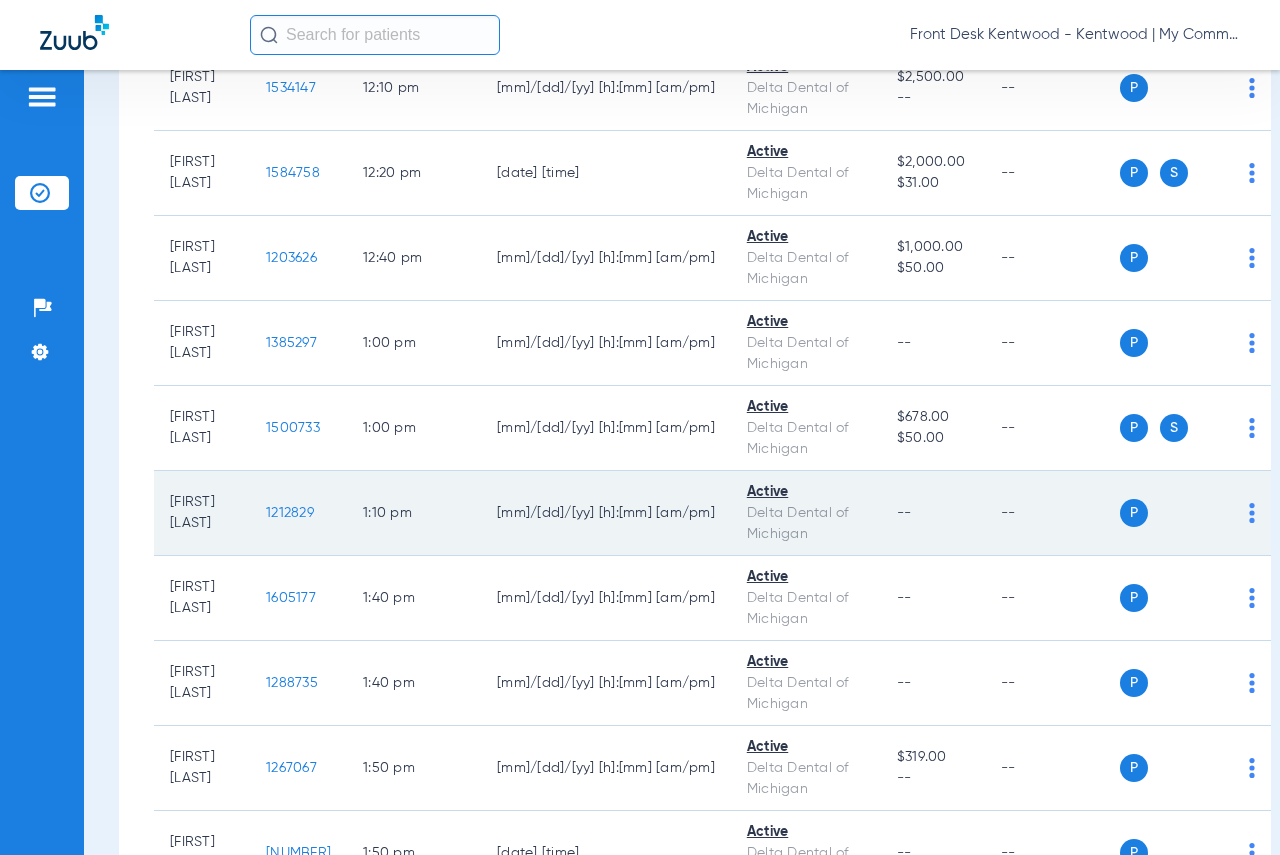scroll, scrollTop: 3700, scrollLeft: 0, axis: vertical 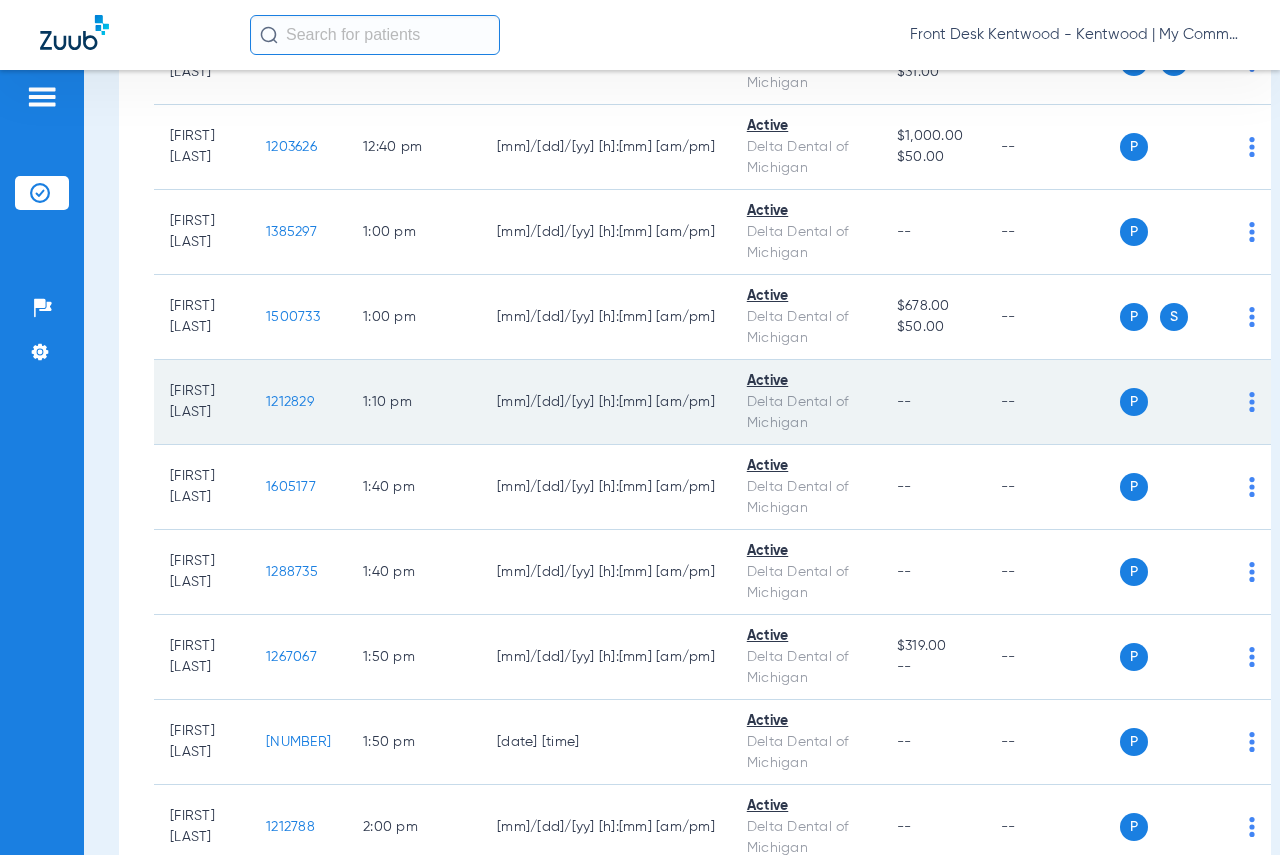 click on "1212829" 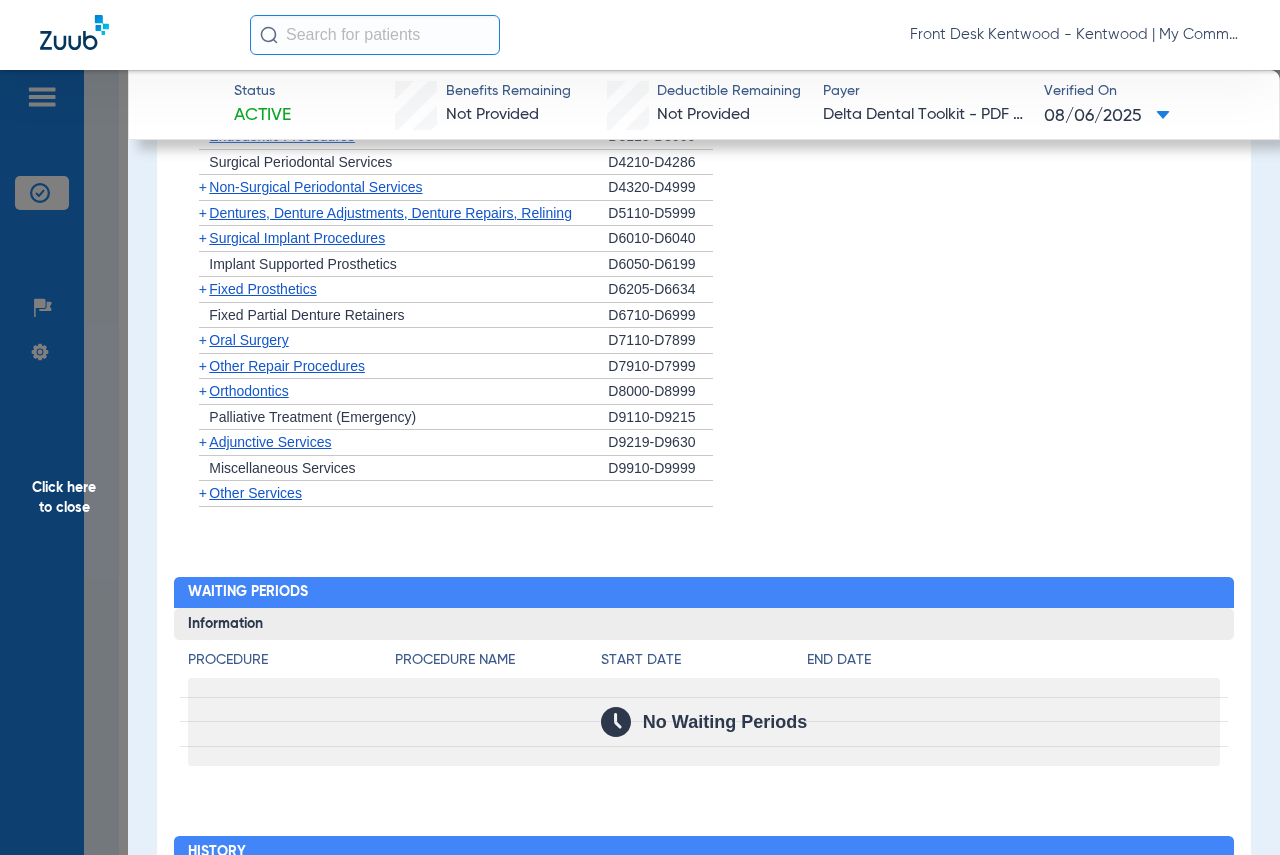 scroll, scrollTop: 1346, scrollLeft: 0, axis: vertical 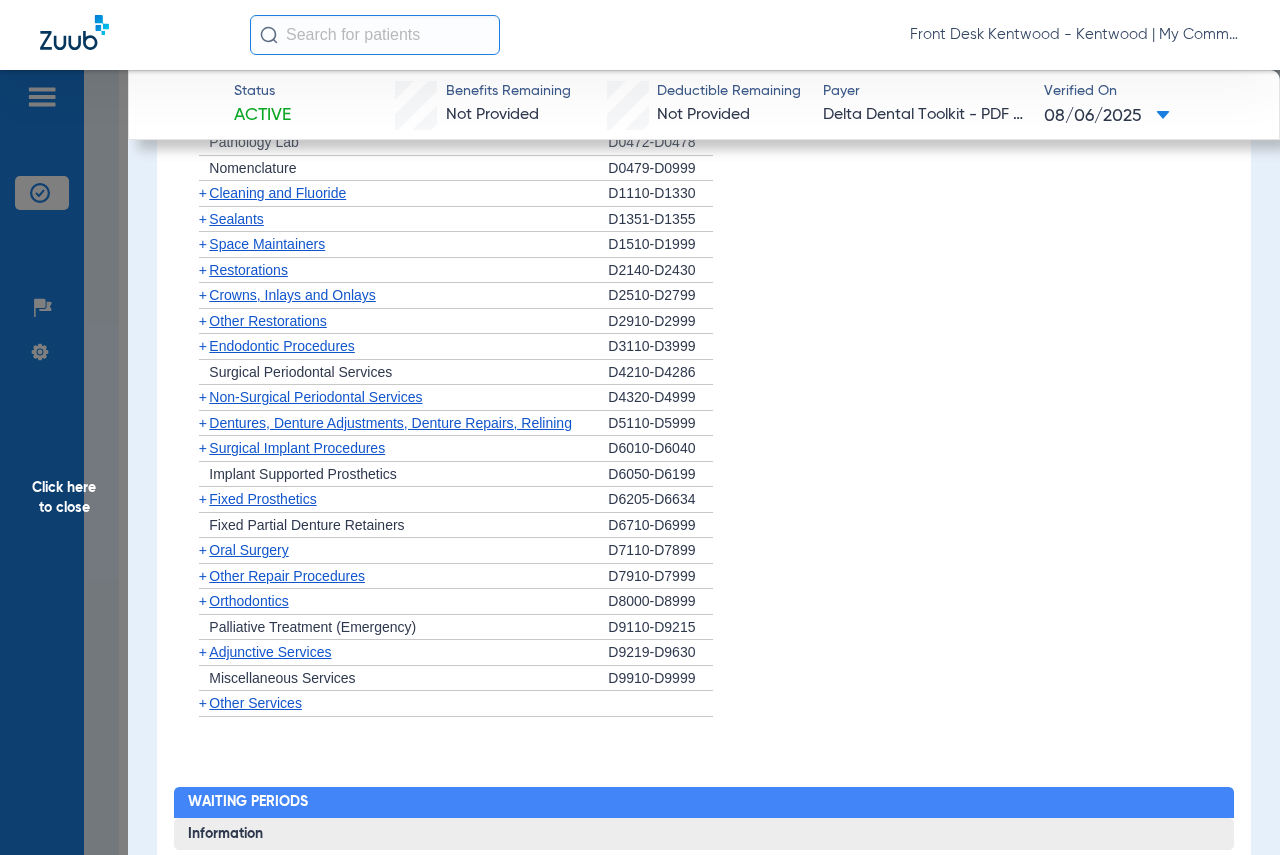 click on "Click here to close" 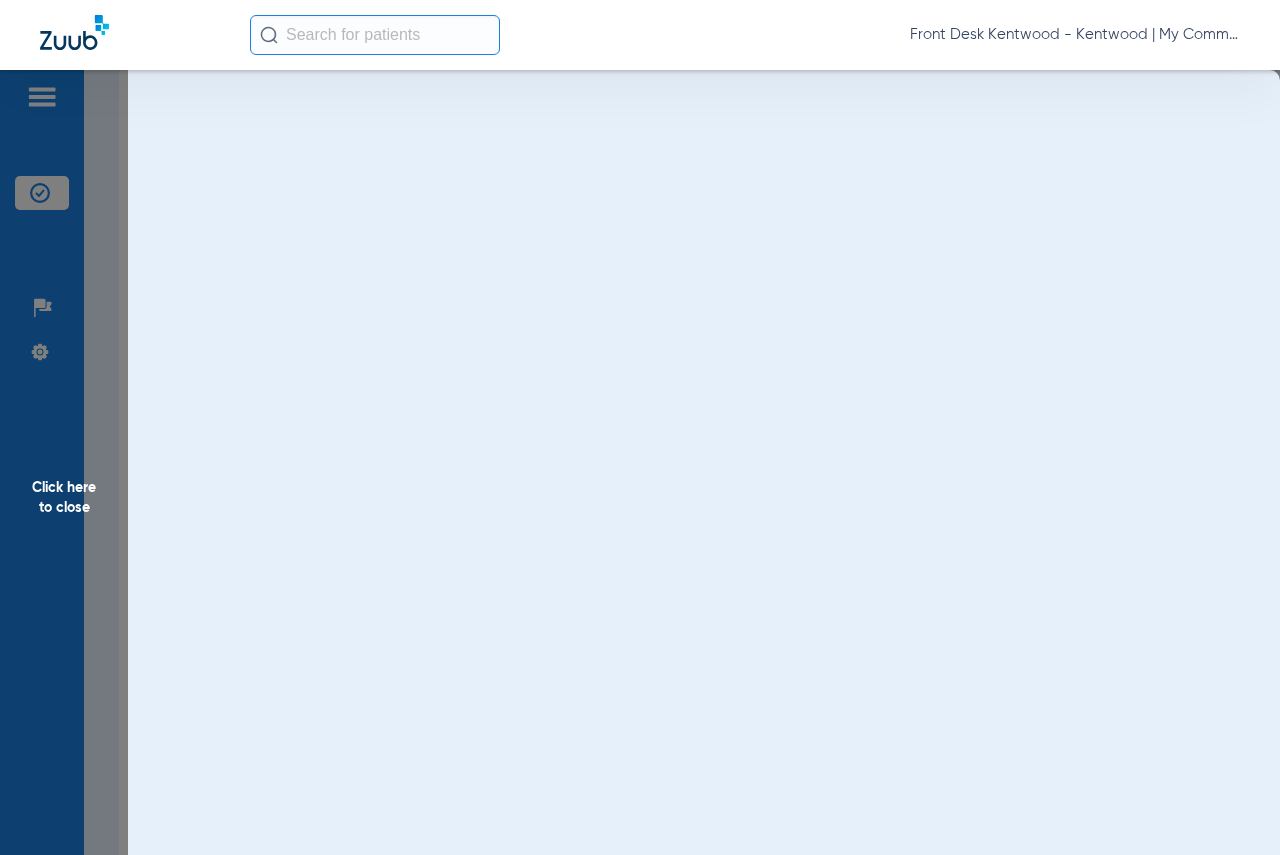 scroll, scrollTop: 0, scrollLeft: 0, axis: both 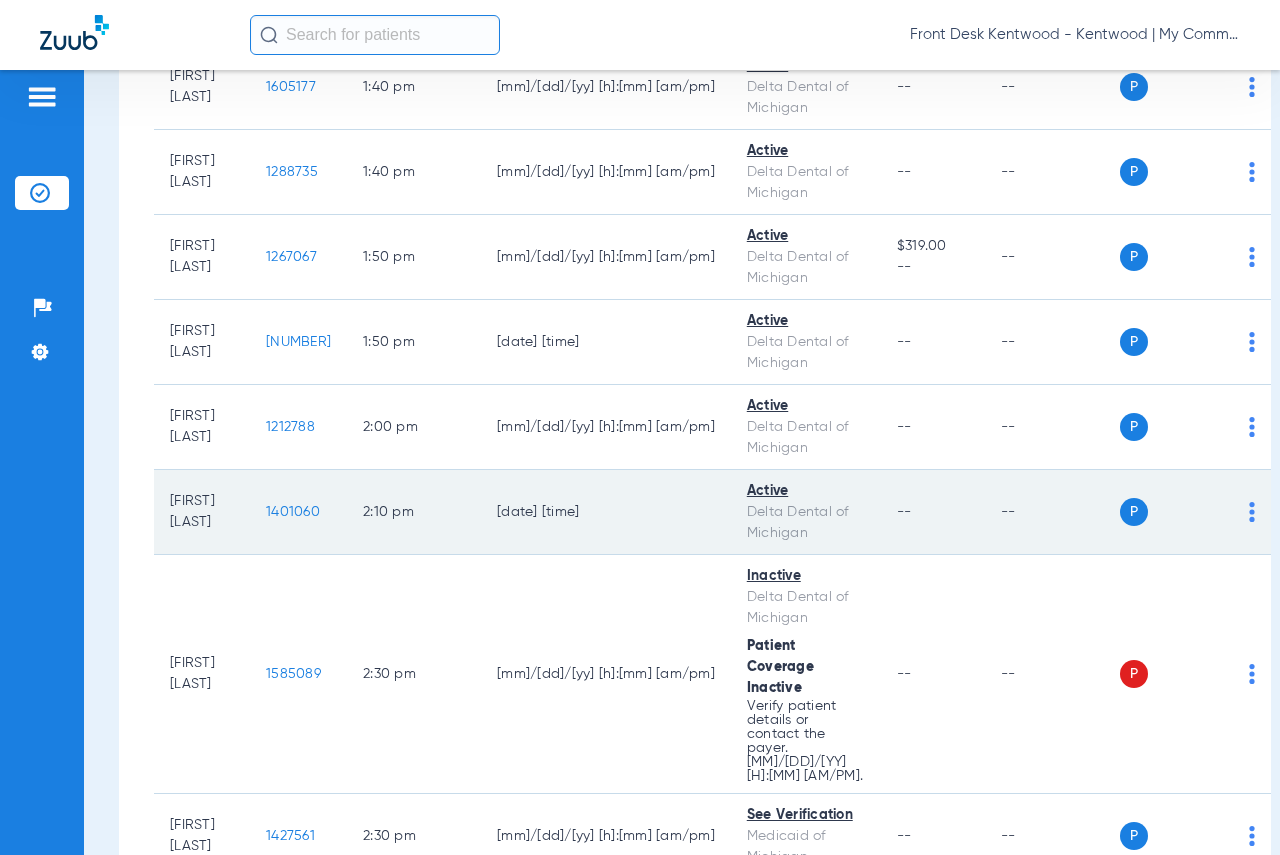 click on "1401060" 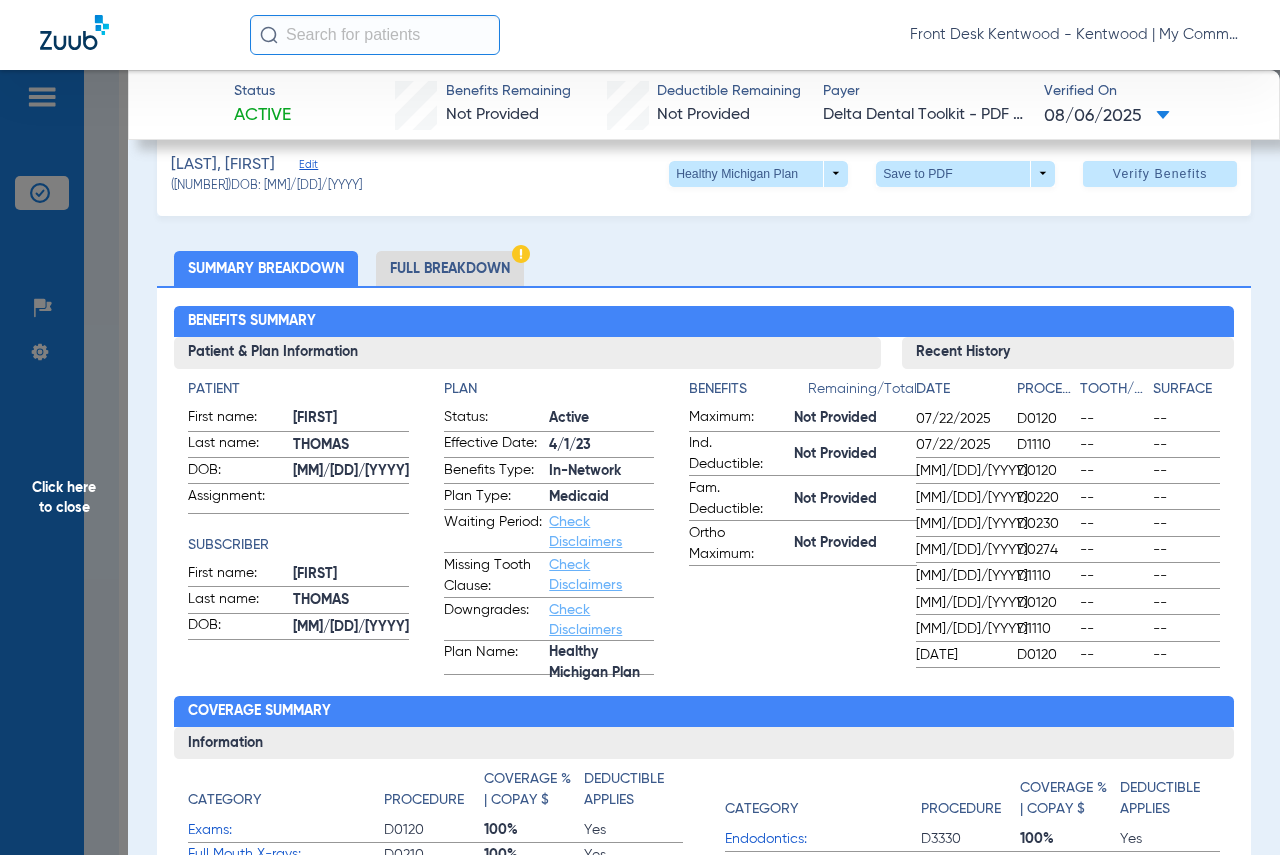 scroll, scrollTop: 0, scrollLeft: 0, axis: both 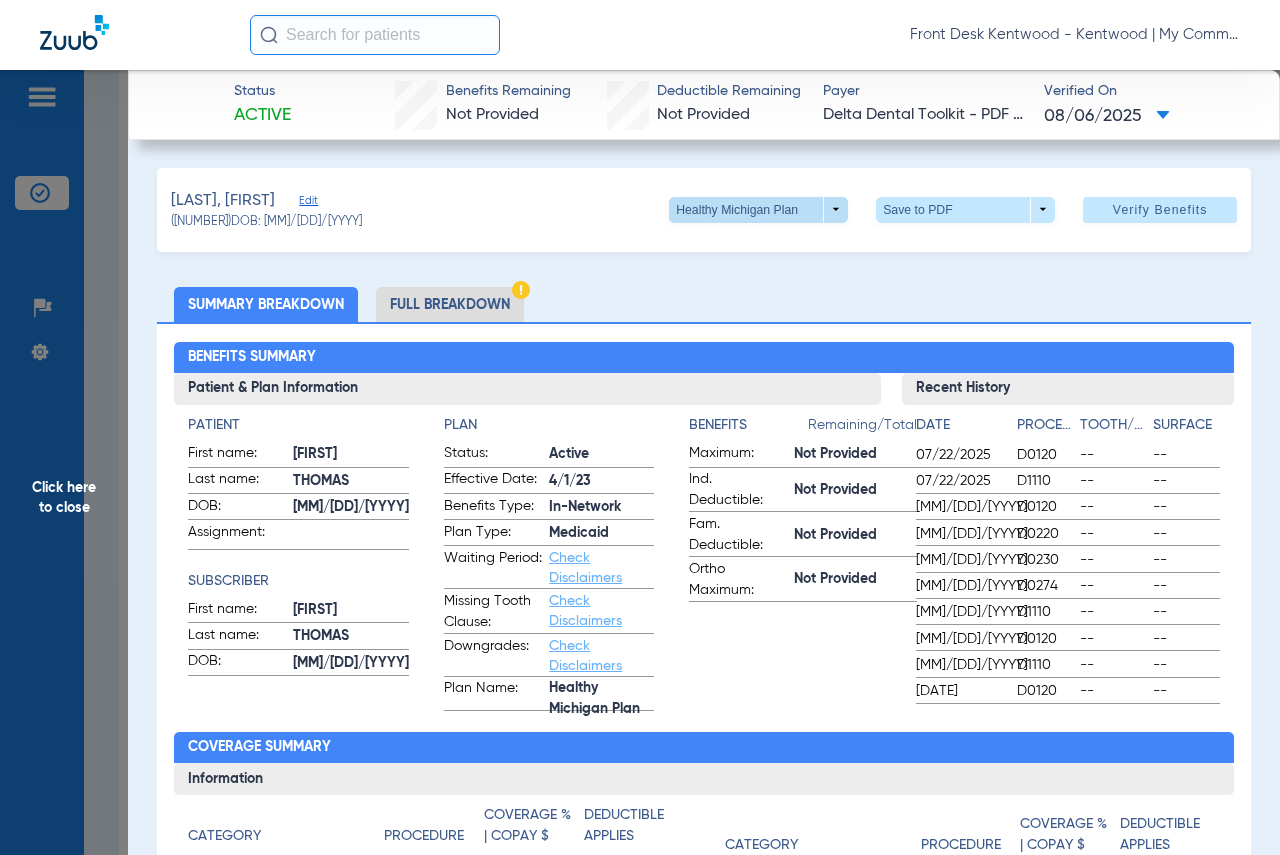 click 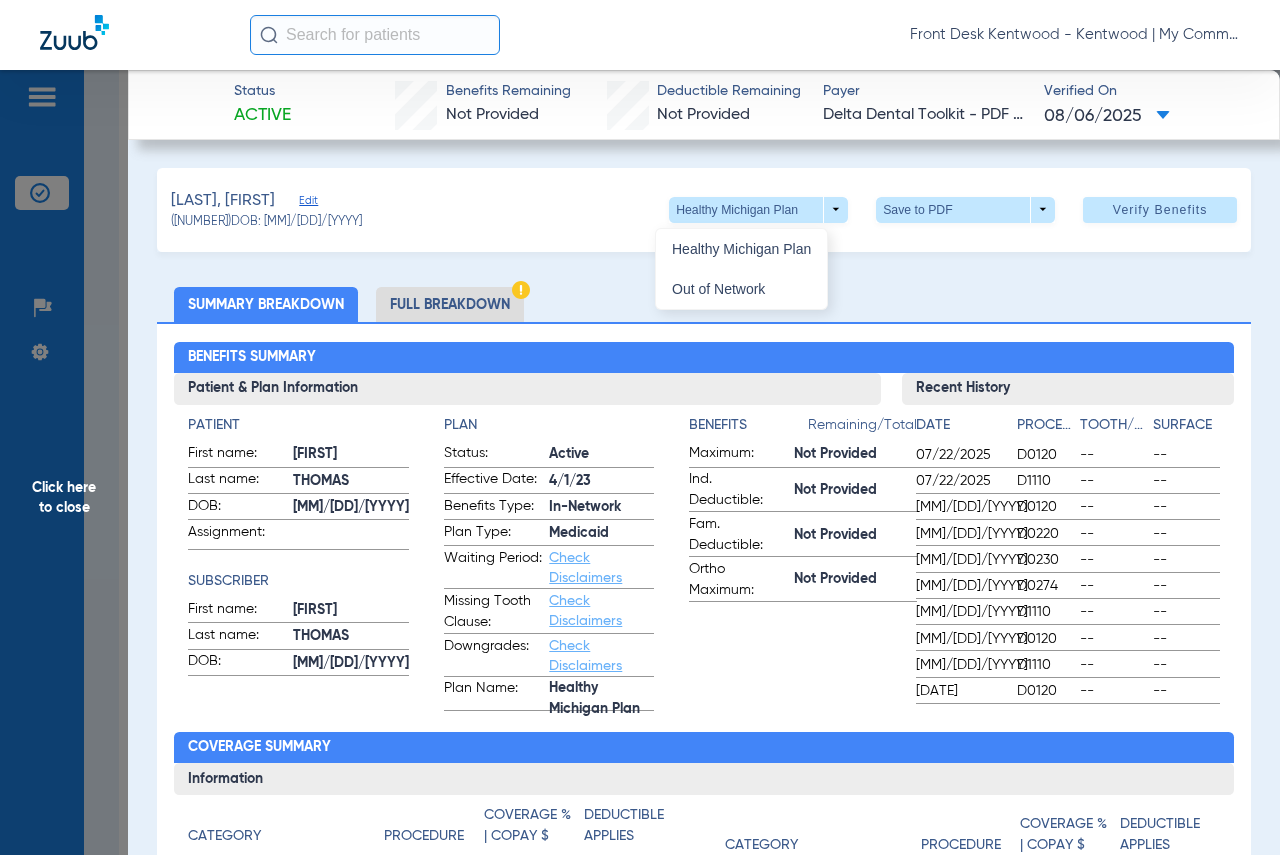 click at bounding box center (640, 427) 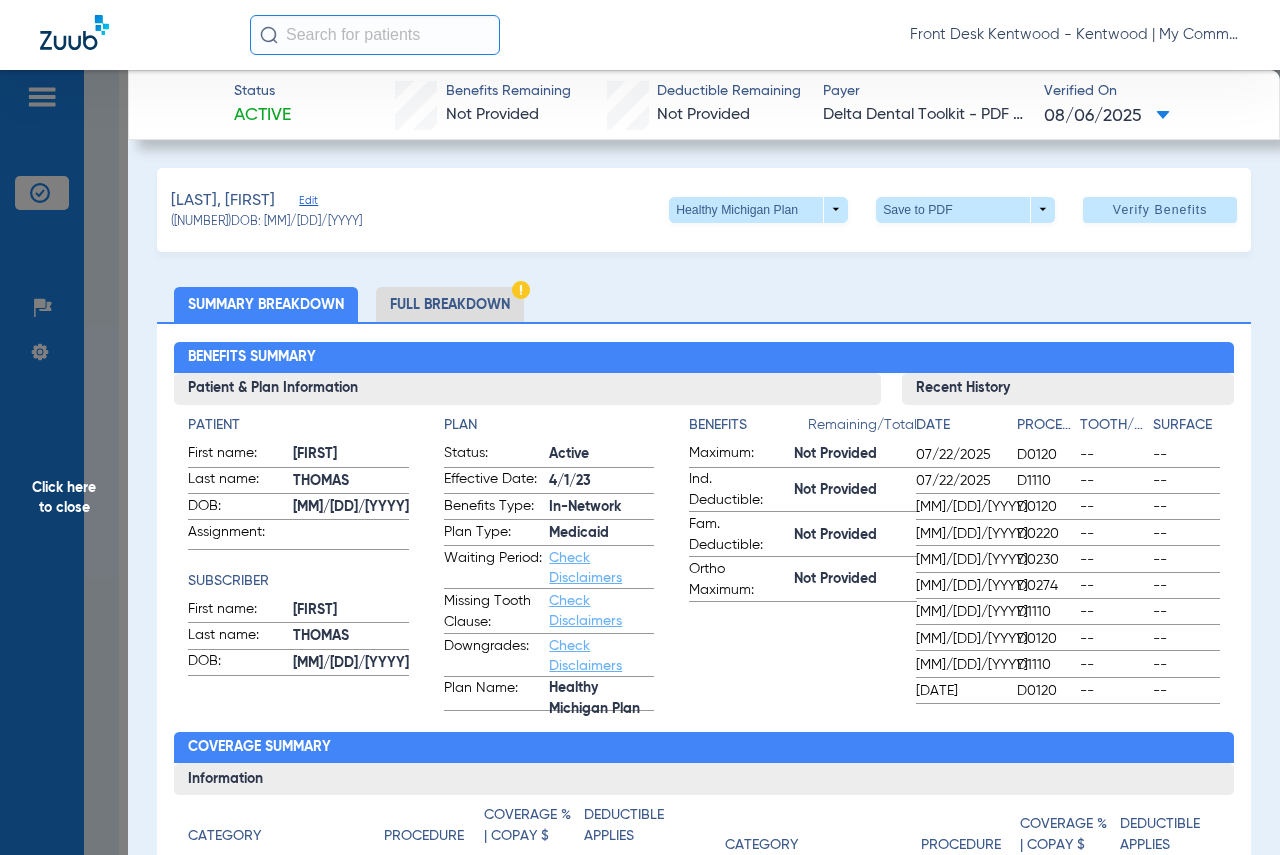 click on "Click here to close" 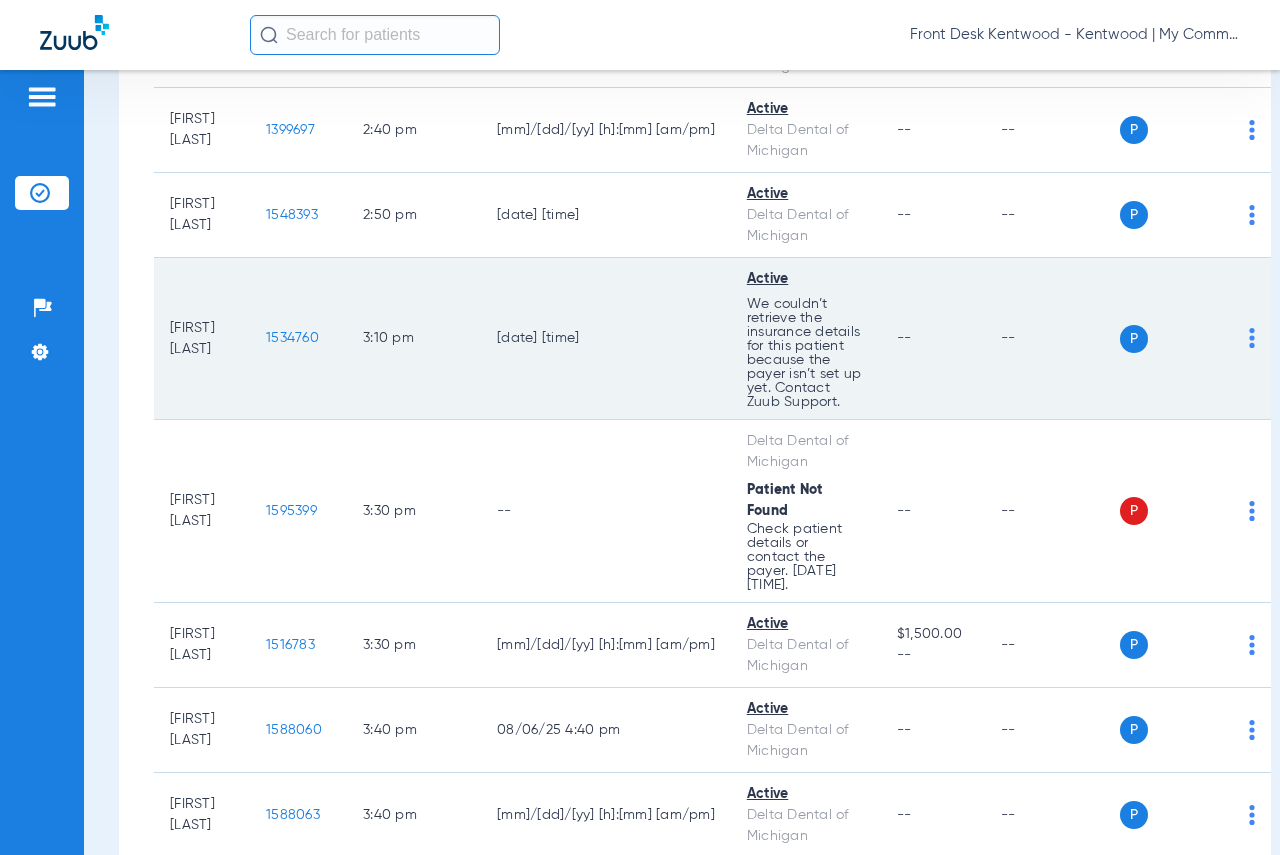 scroll, scrollTop: 4872, scrollLeft: 0, axis: vertical 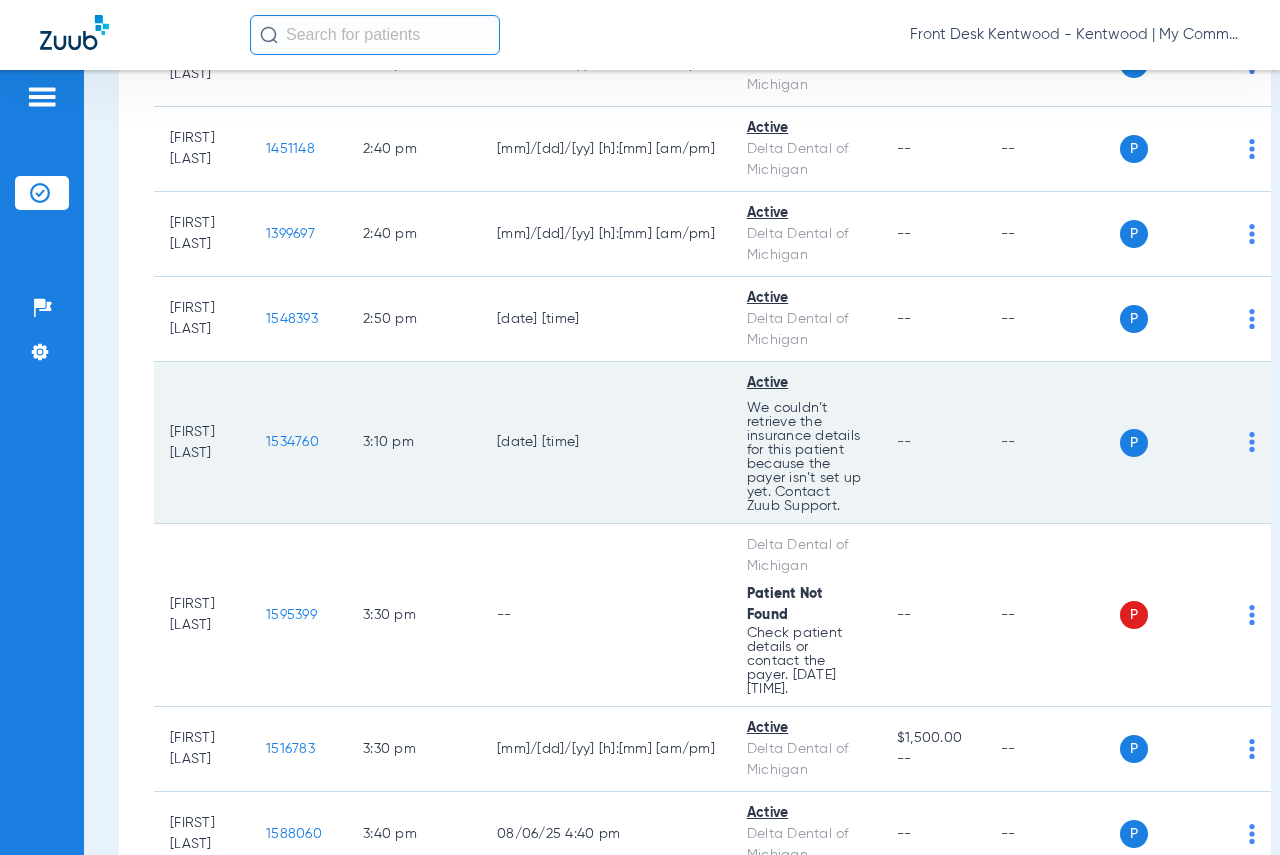 click on "1534760" 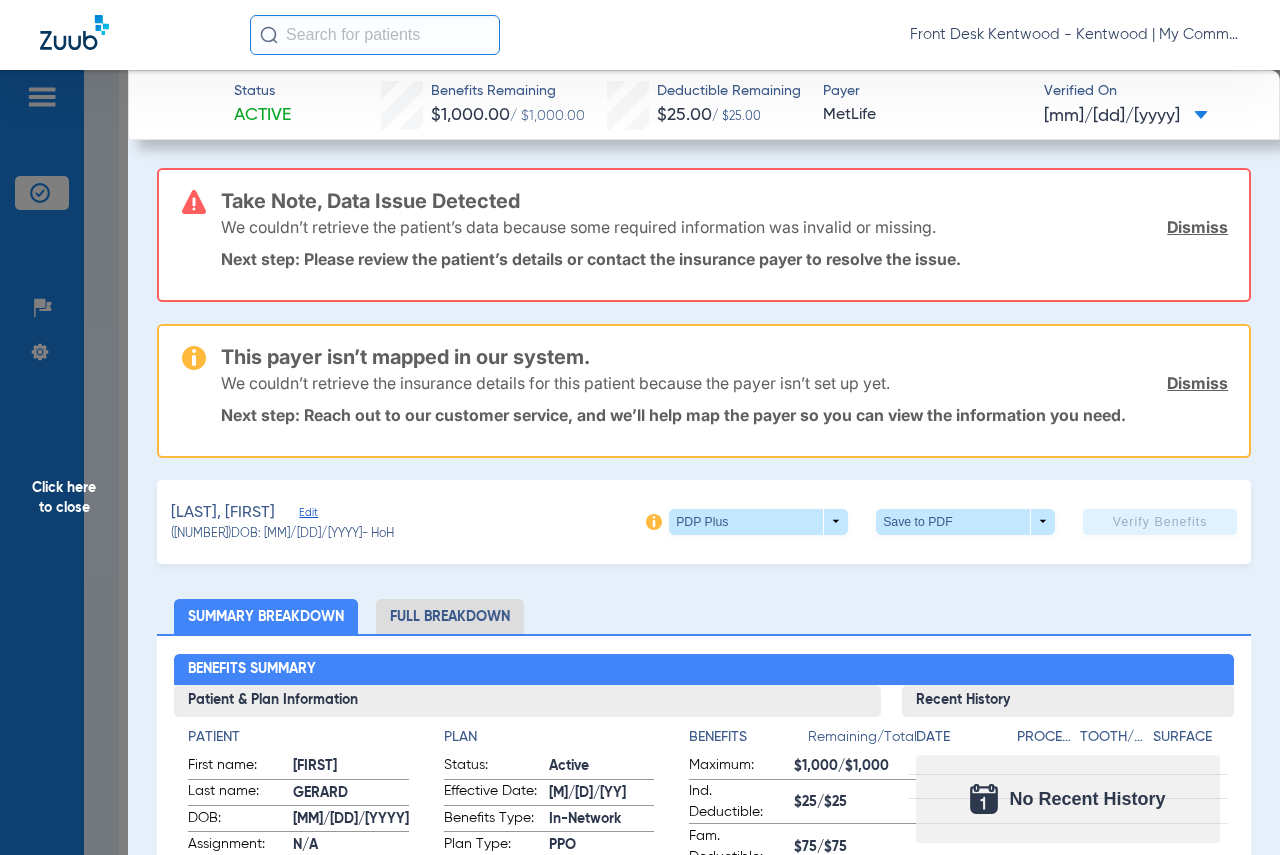 click on "Click here to close" 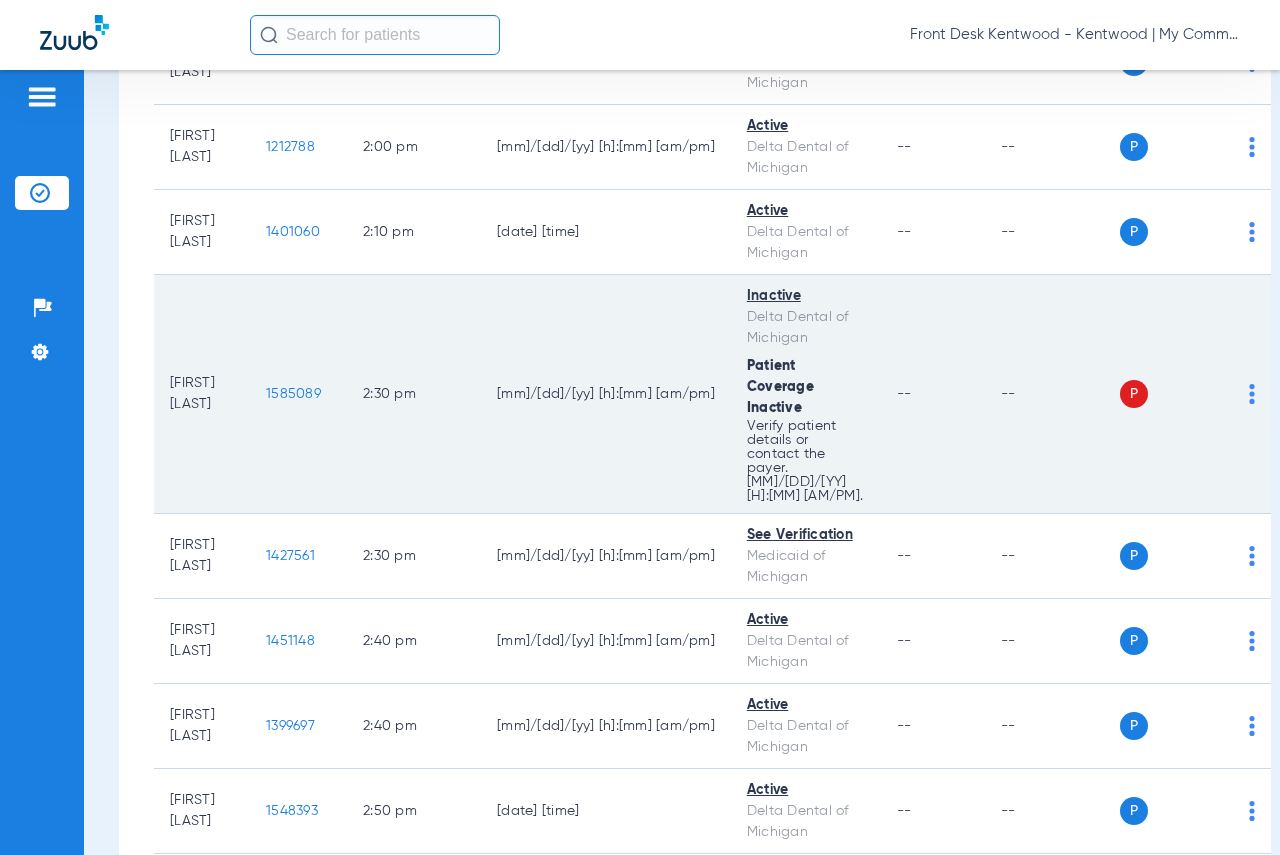 scroll, scrollTop: 4372, scrollLeft: 0, axis: vertical 